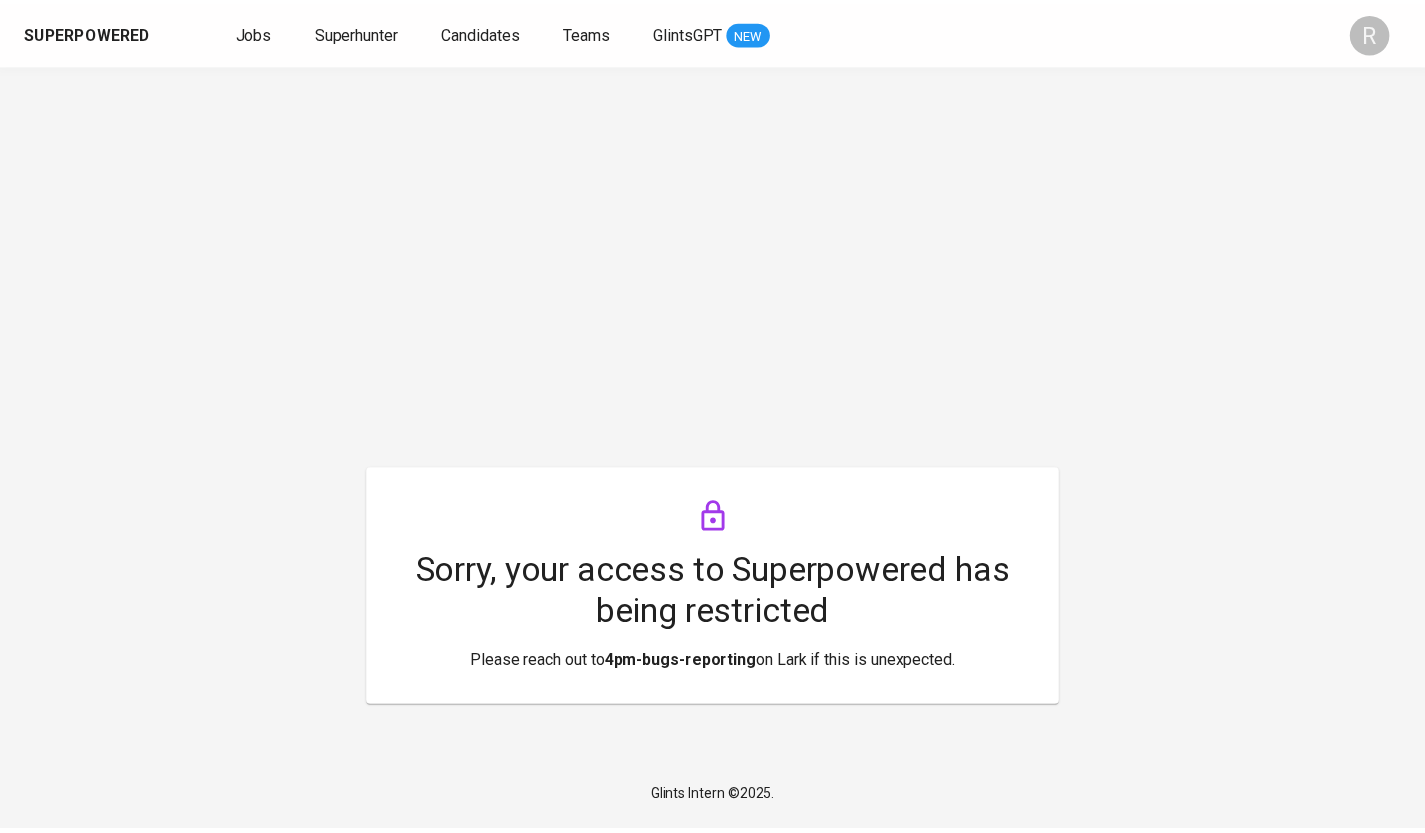 scroll, scrollTop: 0, scrollLeft: 0, axis: both 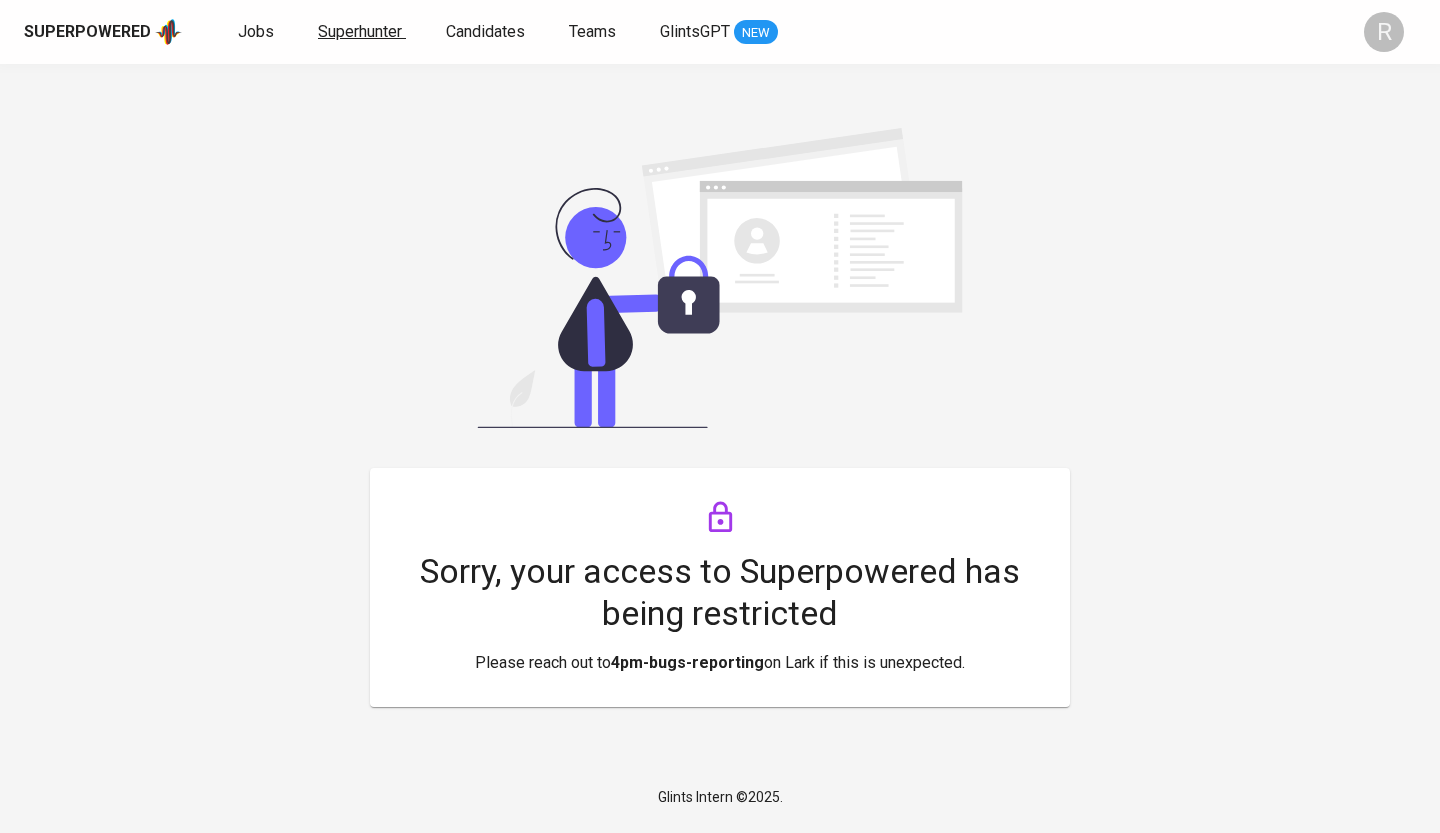 click on "Superhunter" at bounding box center [362, 32] 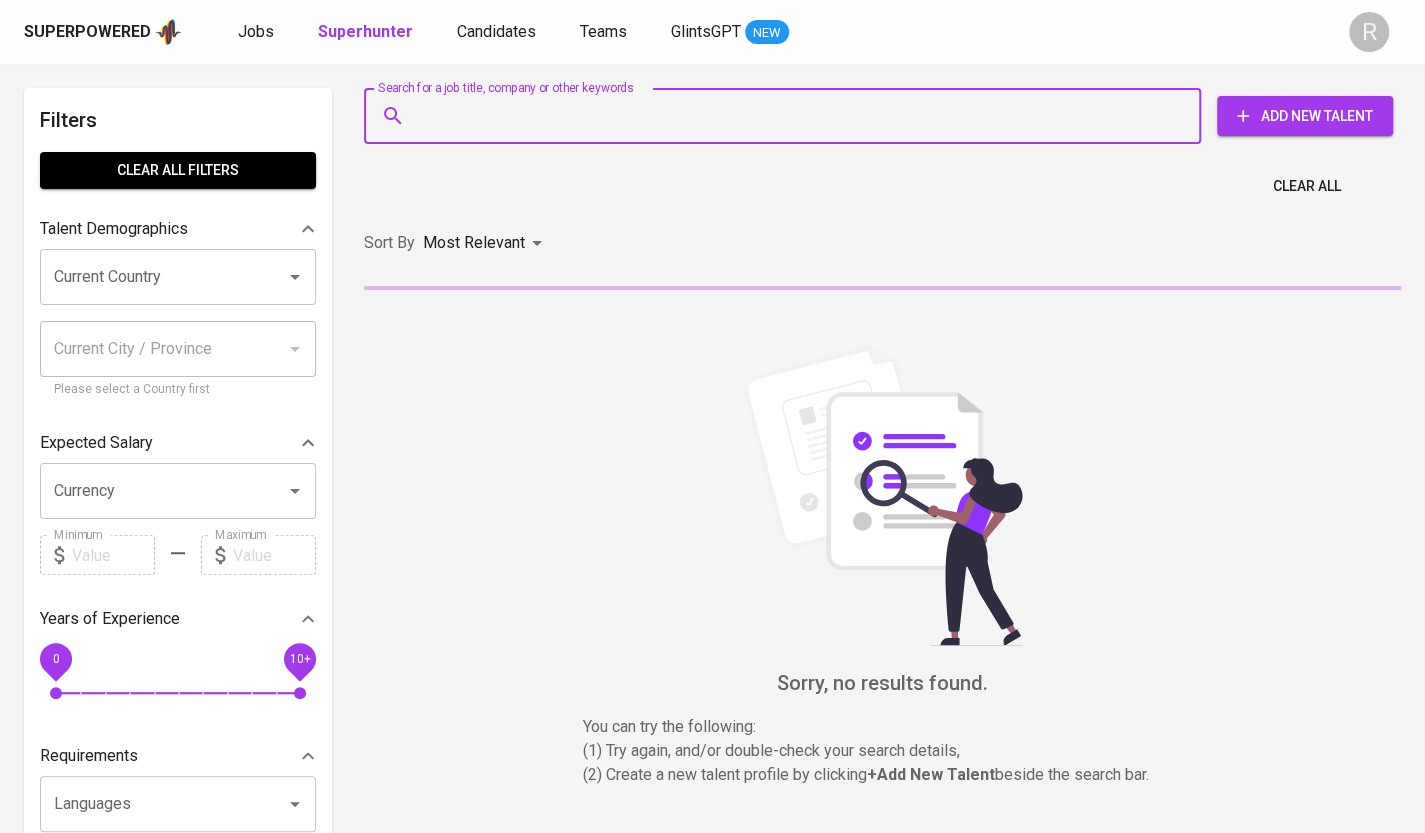 click on "Search for a job title, company or other keywords" at bounding box center [787, 116] 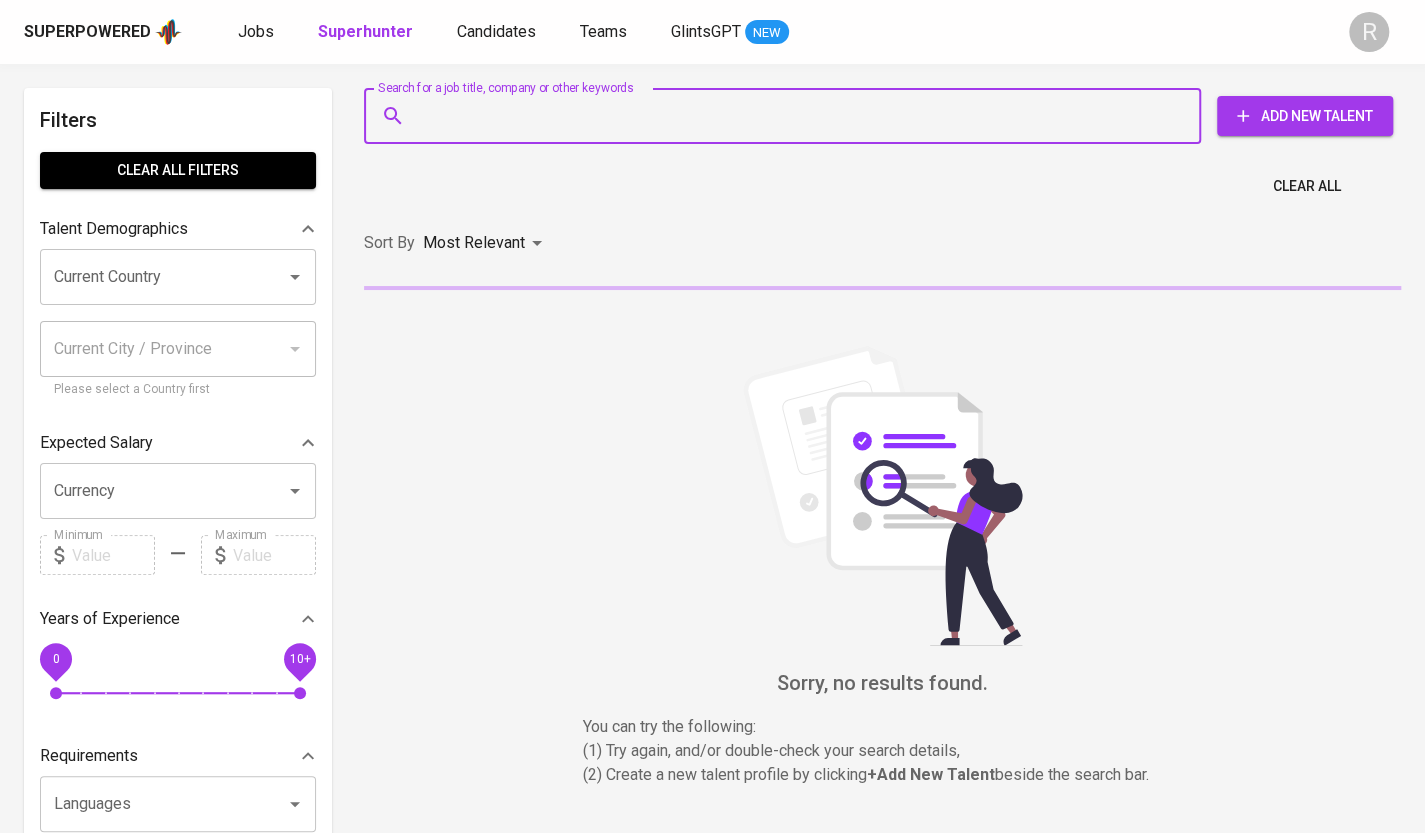 paste on "PT. Amandana Trijaya Makmur" 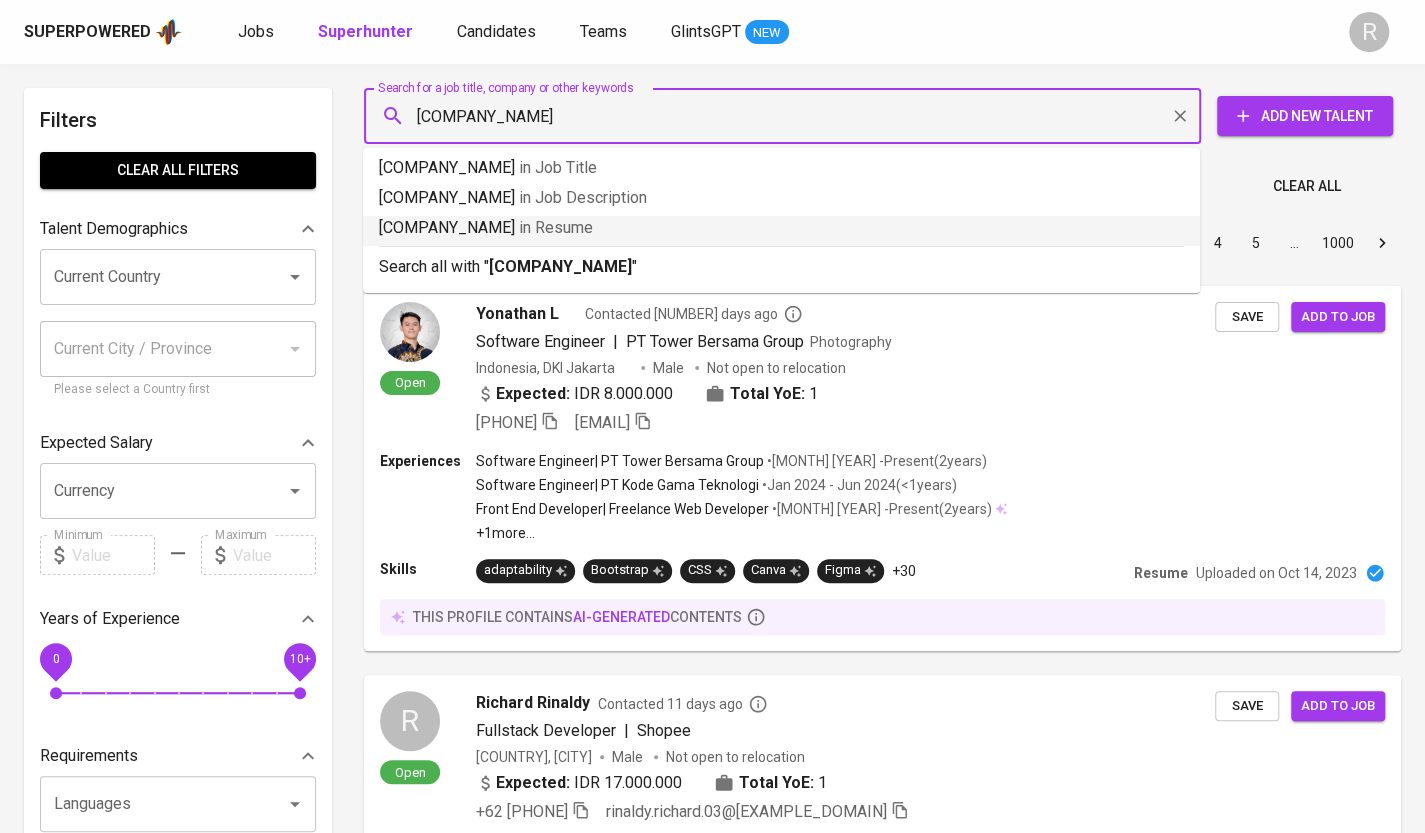 click on "PT. Amandana Trijaya Makmur" at bounding box center (787, 116) 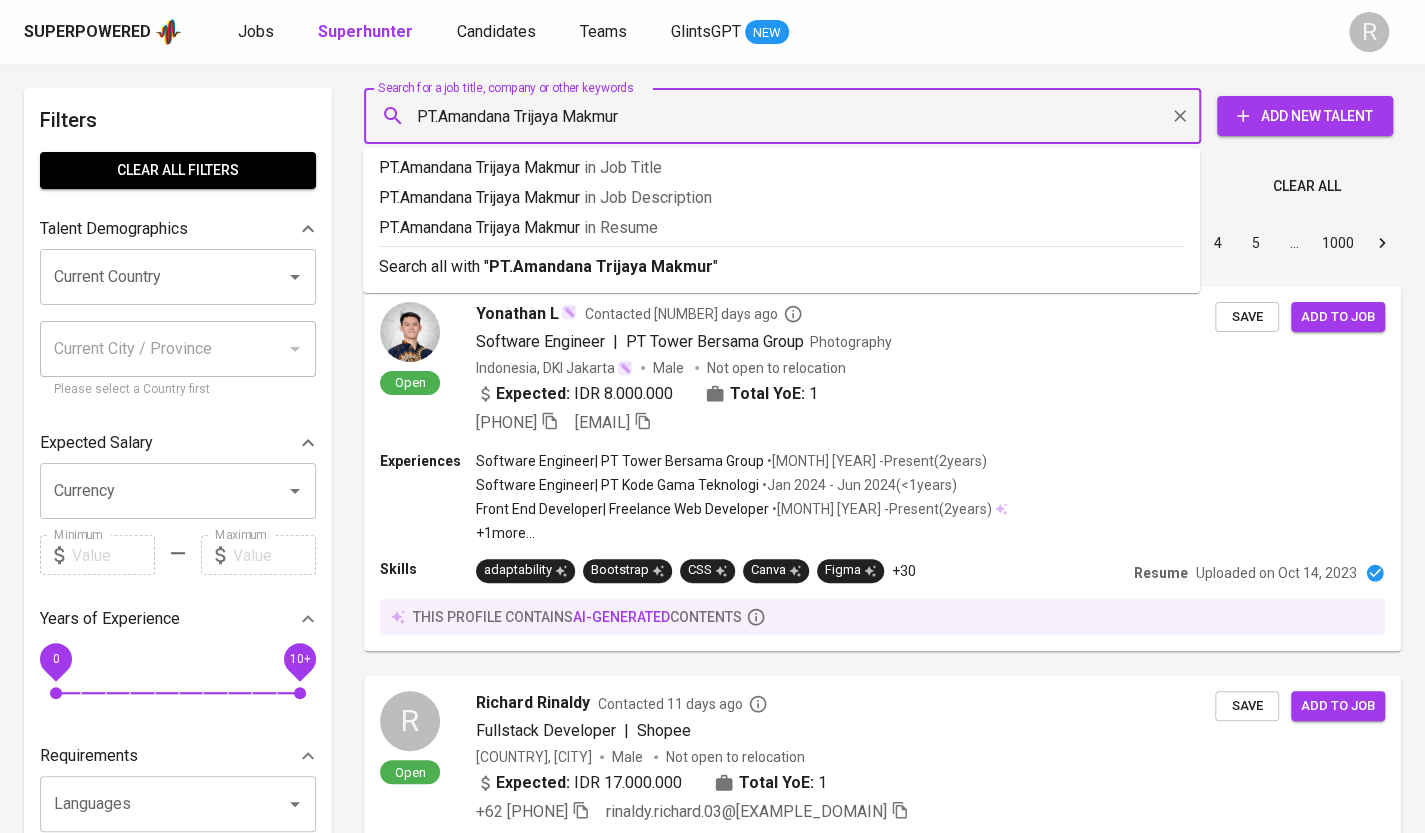 type on "PTAmandana Trijaya Makmur" 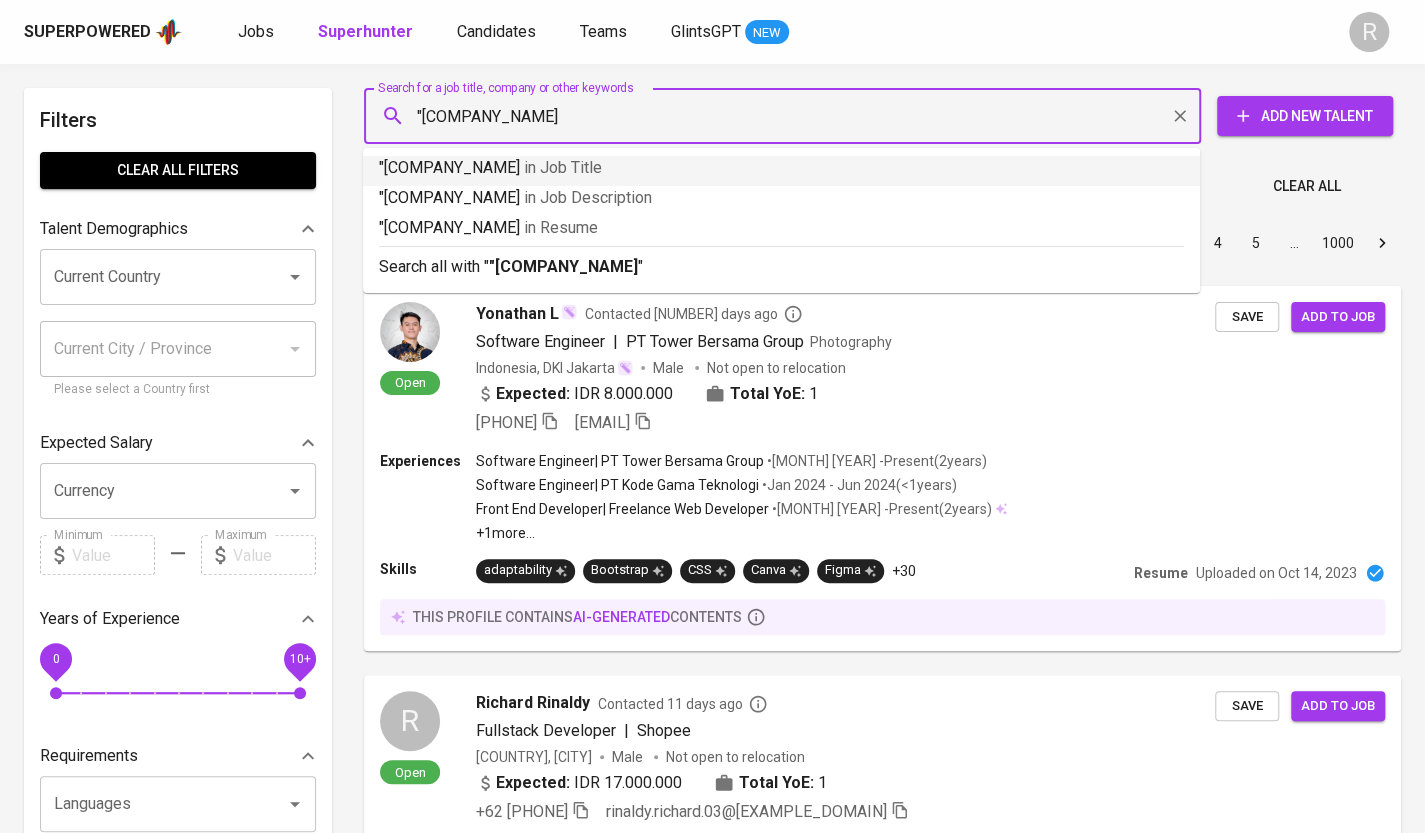click on ""Amandana Trijaya Makmur" at bounding box center [787, 116] 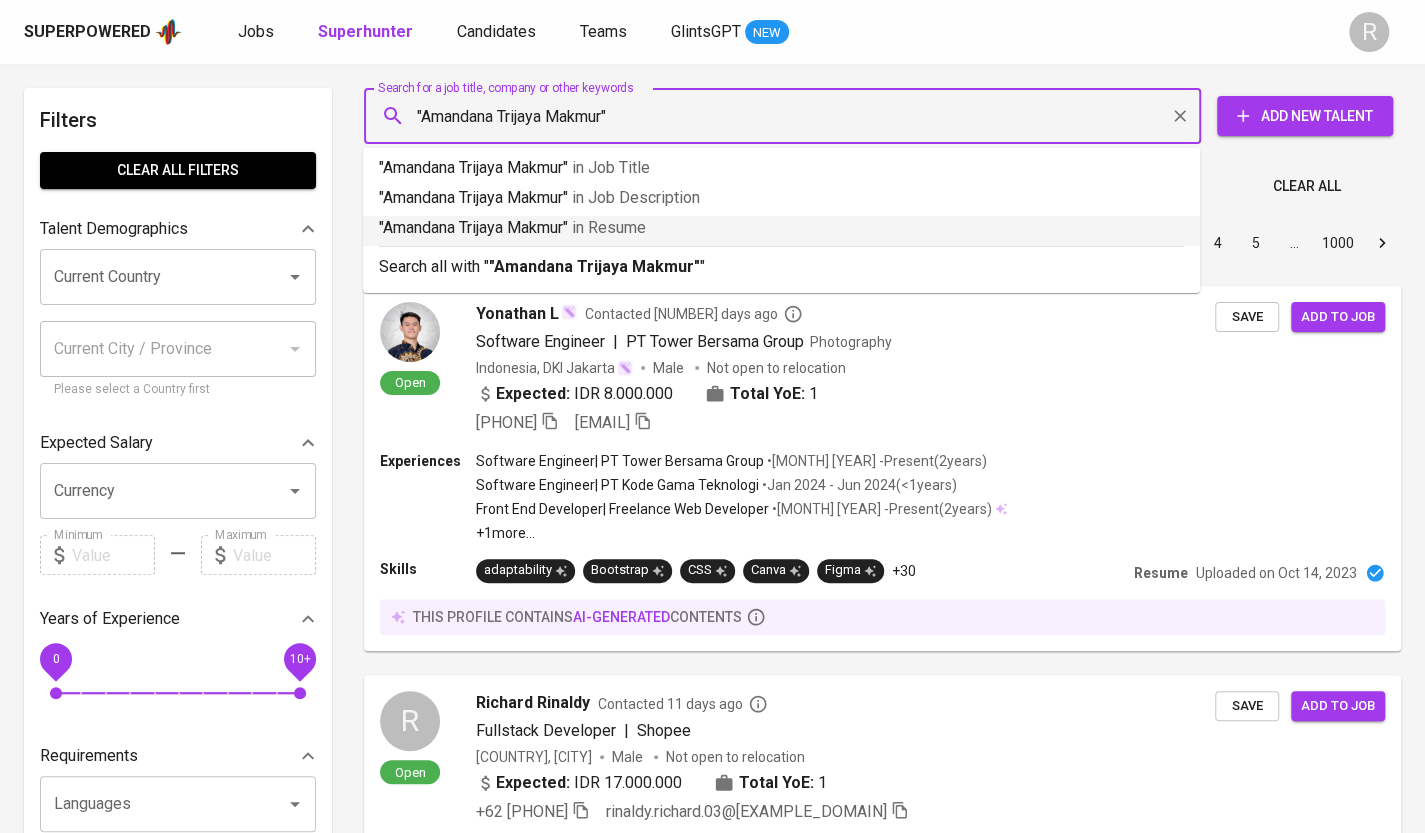 drag, startPoint x: 651, startPoint y: 223, endPoint x: 649, endPoint y: 235, distance: 12.165525 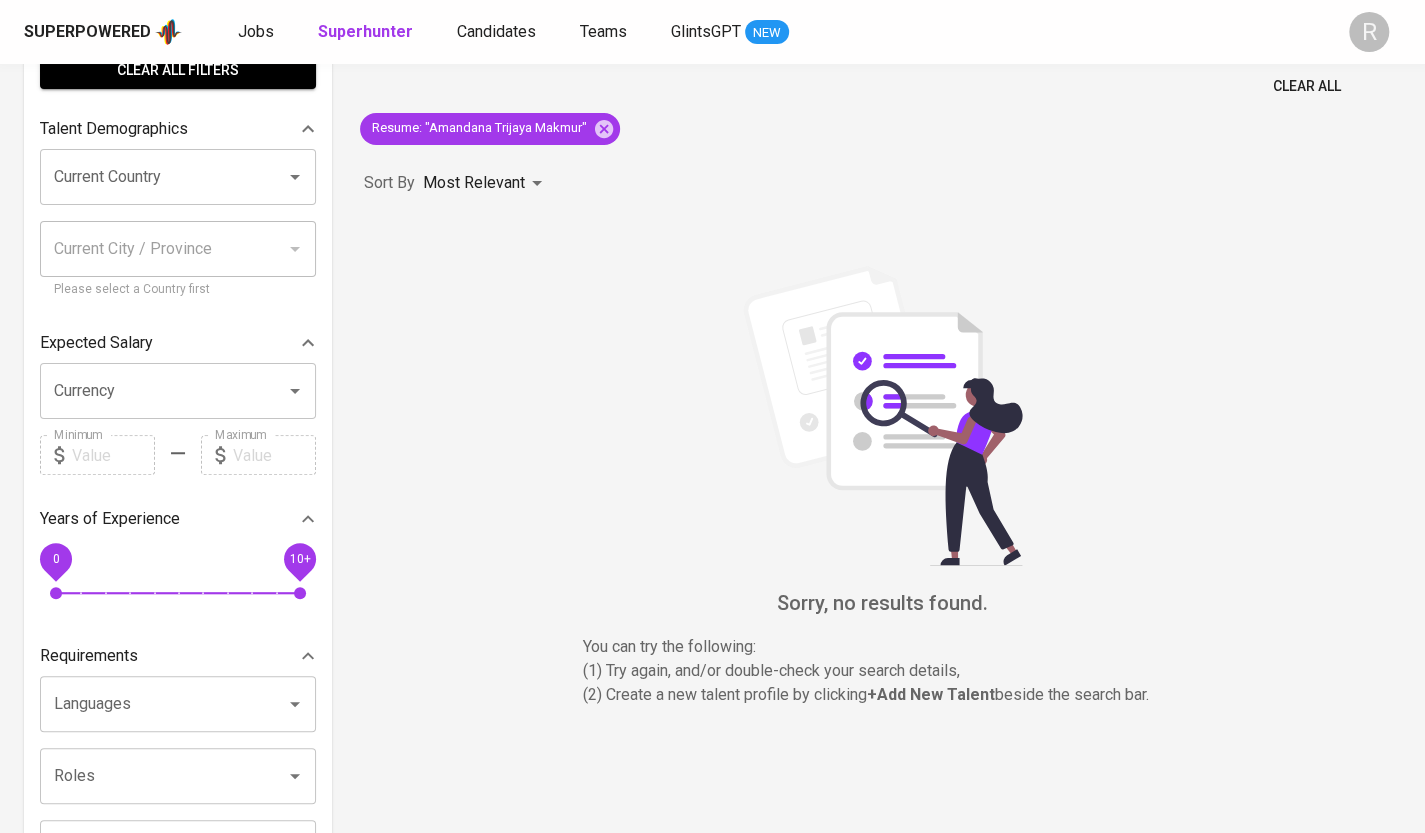 scroll, scrollTop: 0, scrollLeft: 0, axis: both 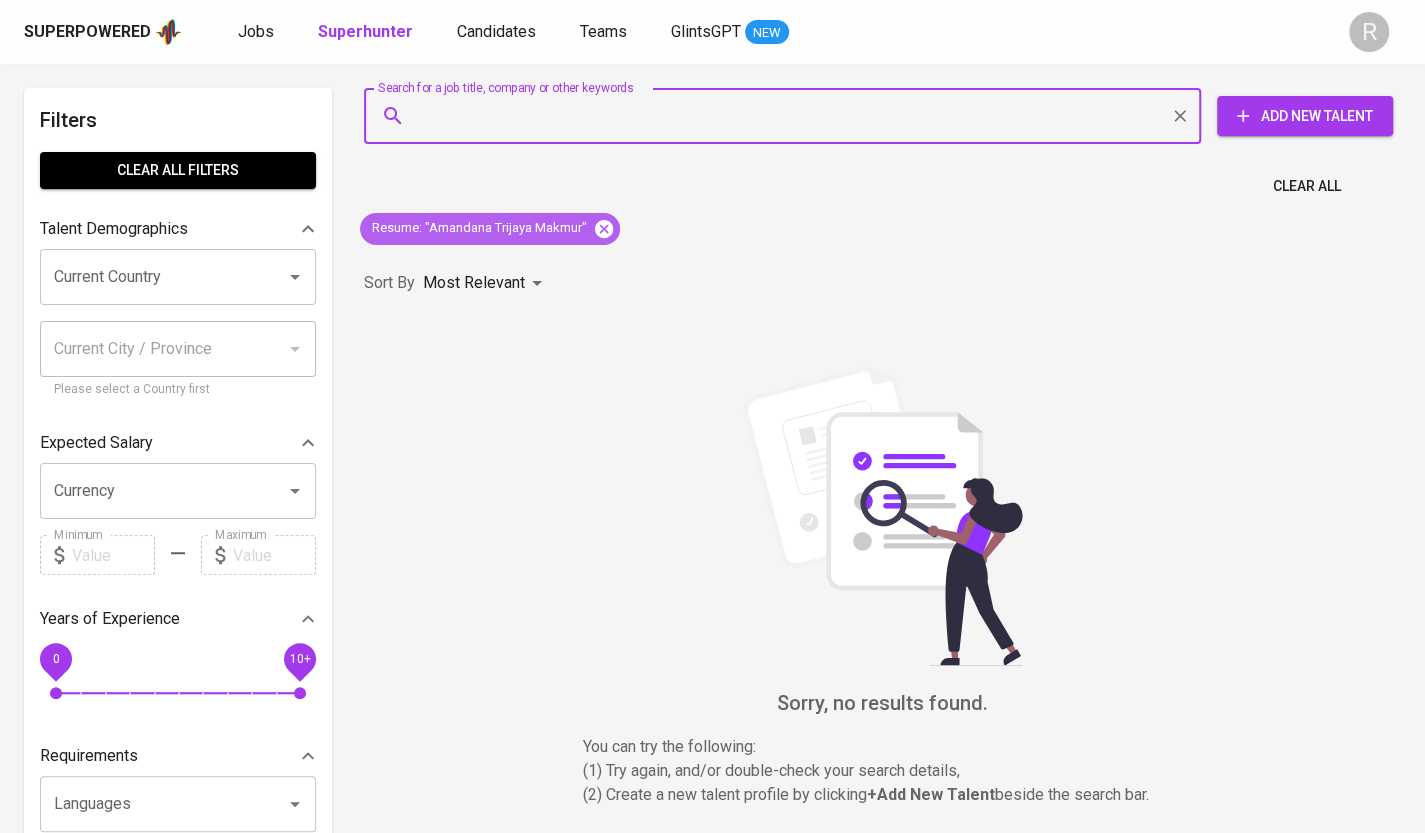 click at bounding box center (604, 228) 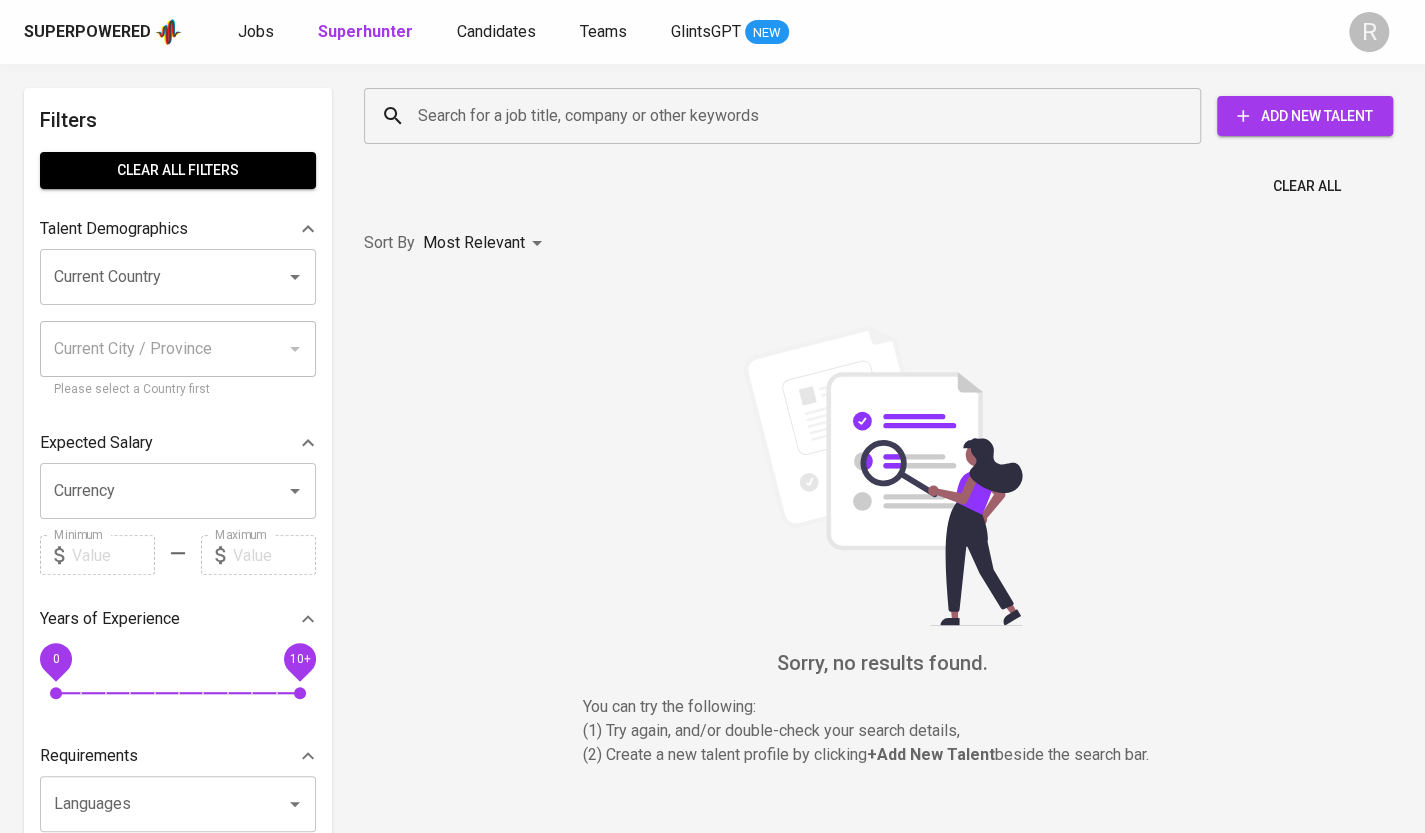 click on "Search for a job title, company or other keywords" at bounding box center (787, 116) 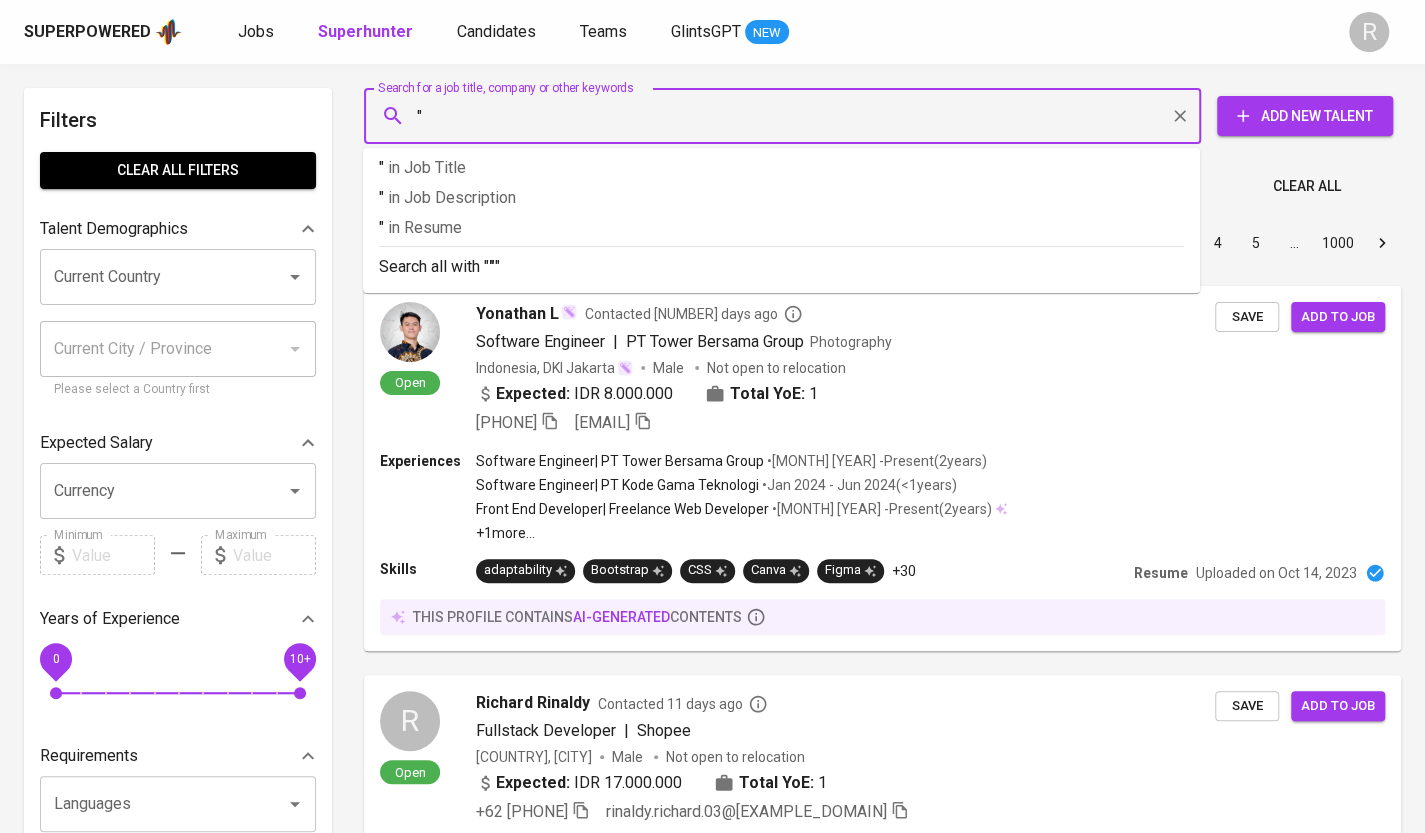 paste on "Arjuna Residence, Jl. Gegerkalong Hilir No.3, Ciwaruga, Parongpong, West Bandung Regency, West Java 40559" 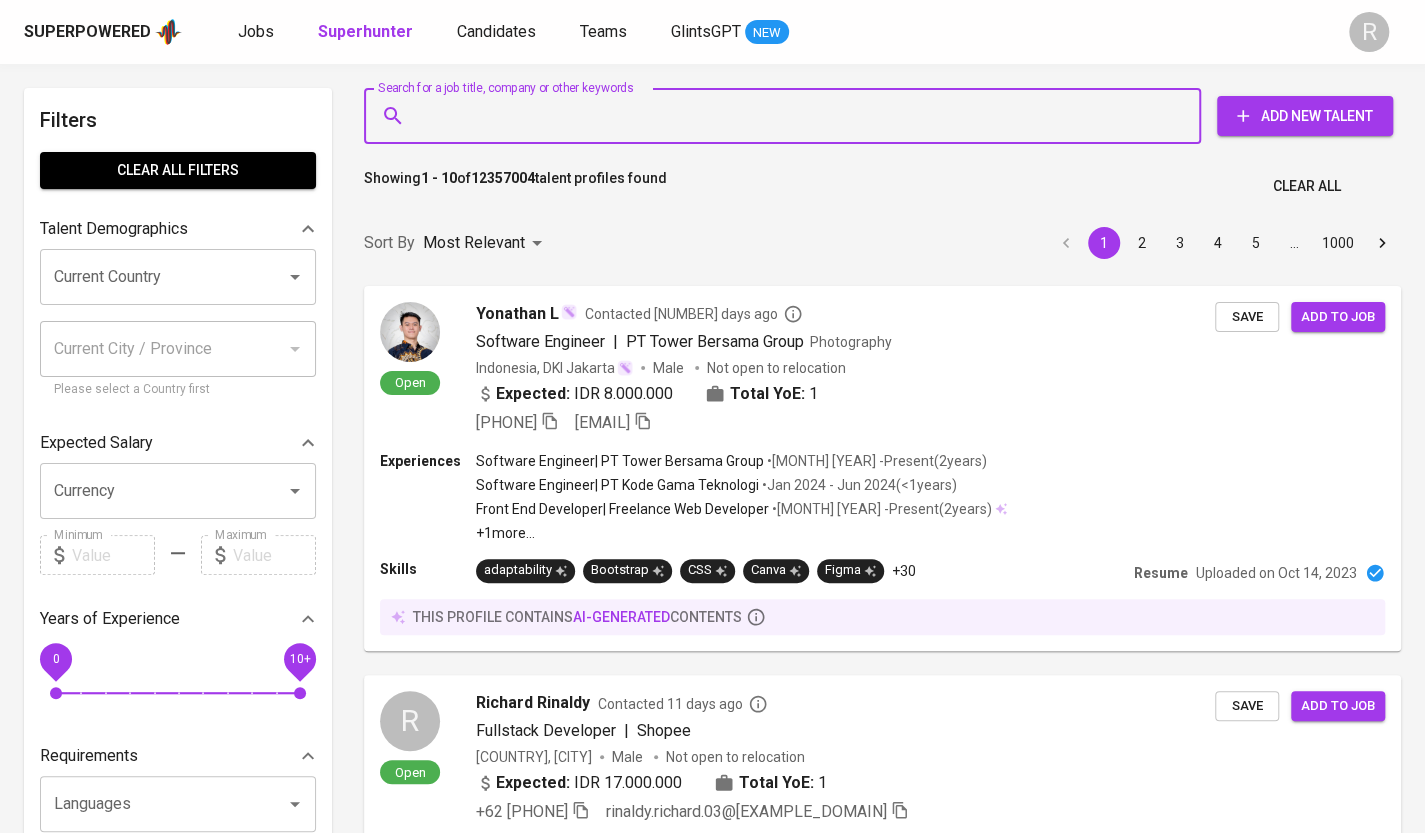 scroll, scrollTop: 0, scrollLeft: 0, axis: both 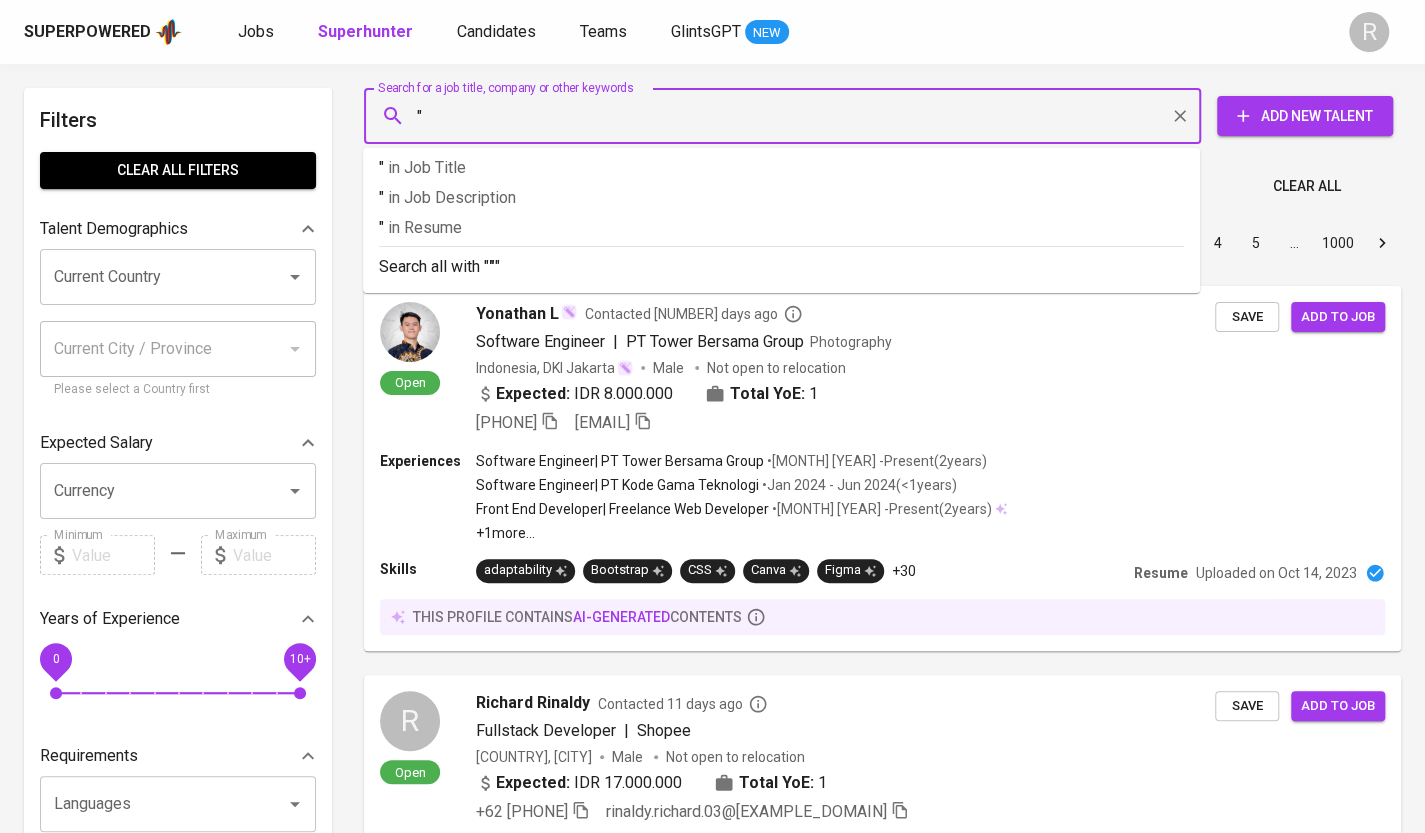 paste on "Jaya Bumi Parahyangan" 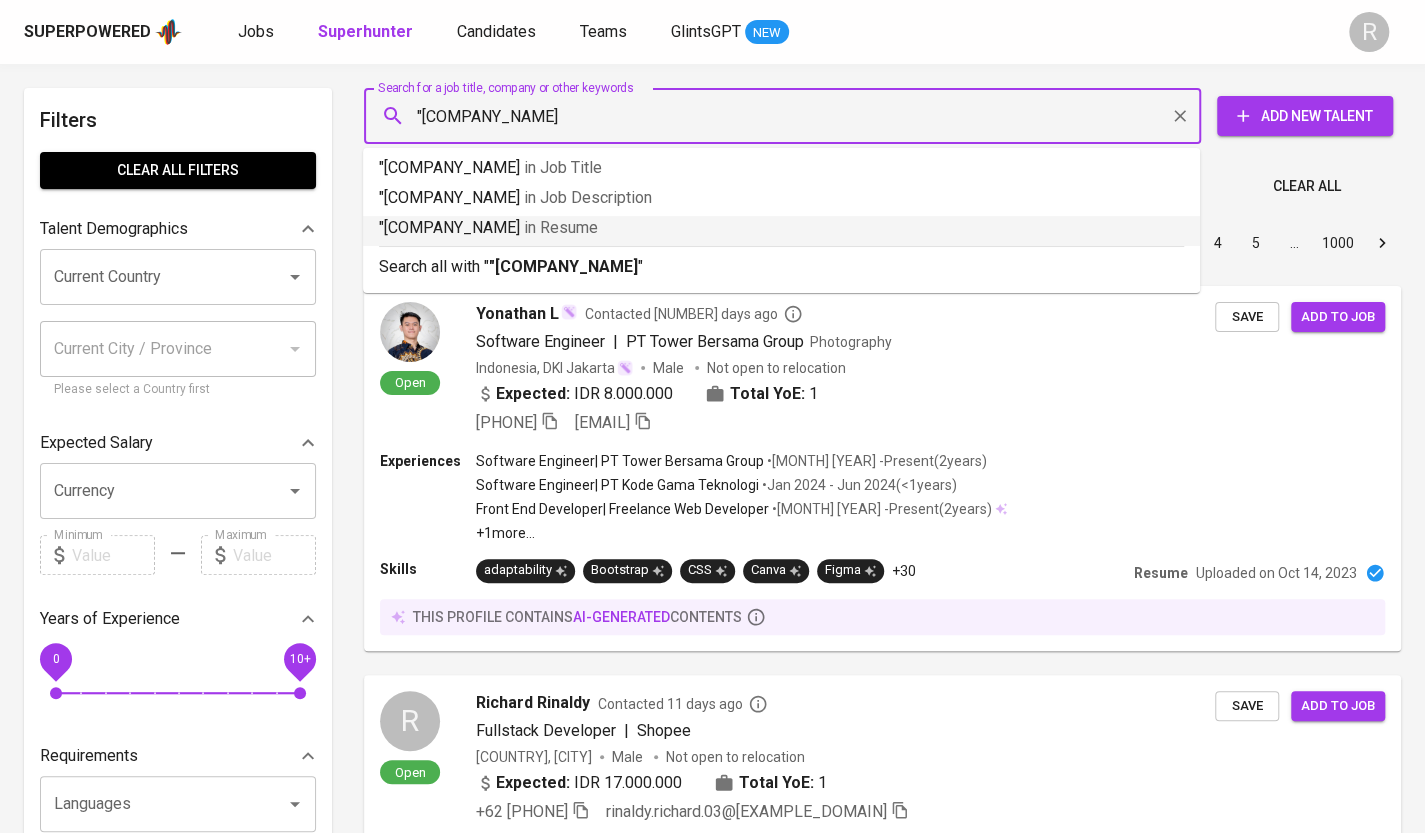 click on ""Jaya Bumi Parahyangan"   in   Resume" at bounding box center (781, 231) 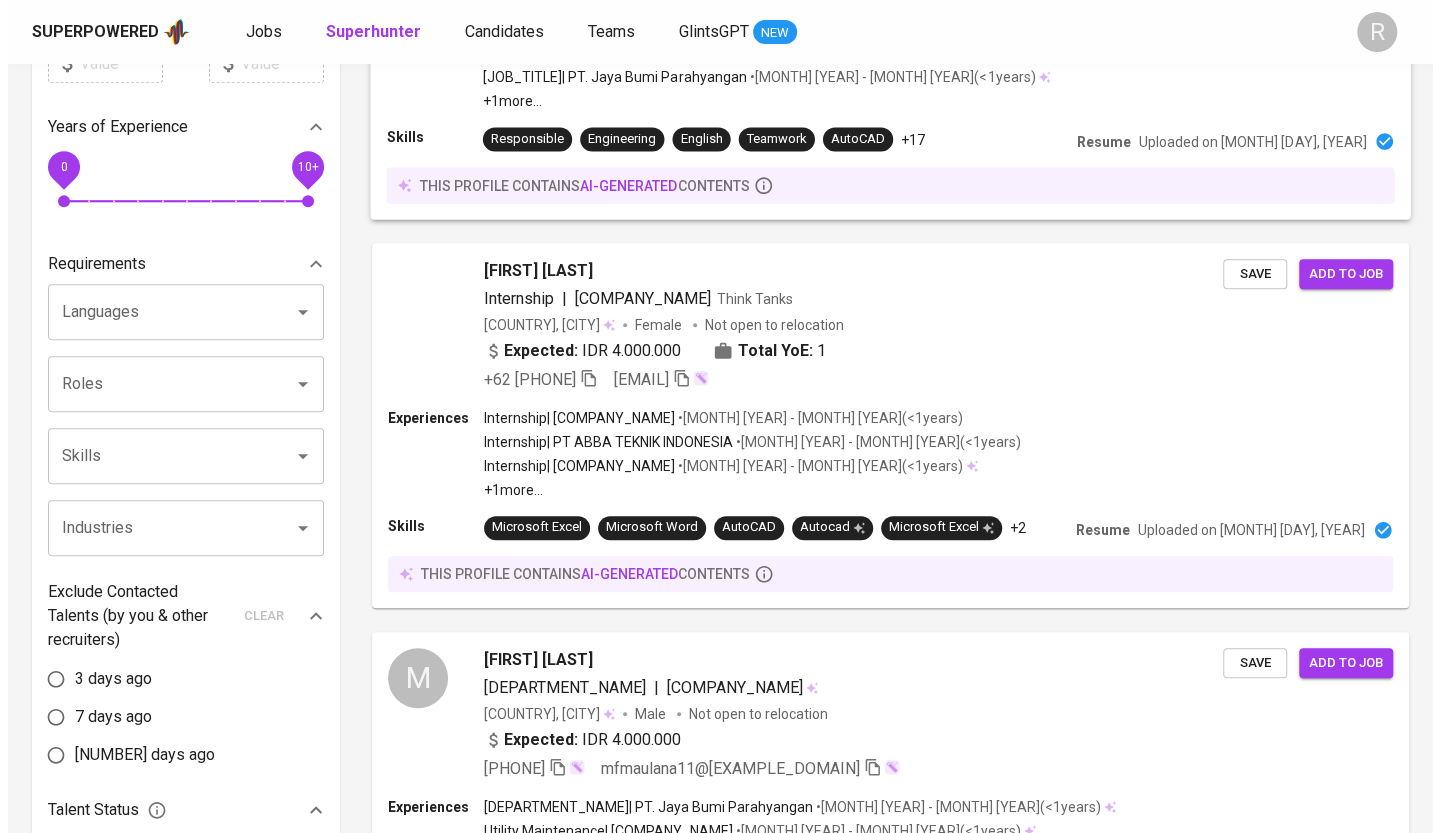 scroll, scrollTop: 100, scrollLeft: 0, axis: vertical 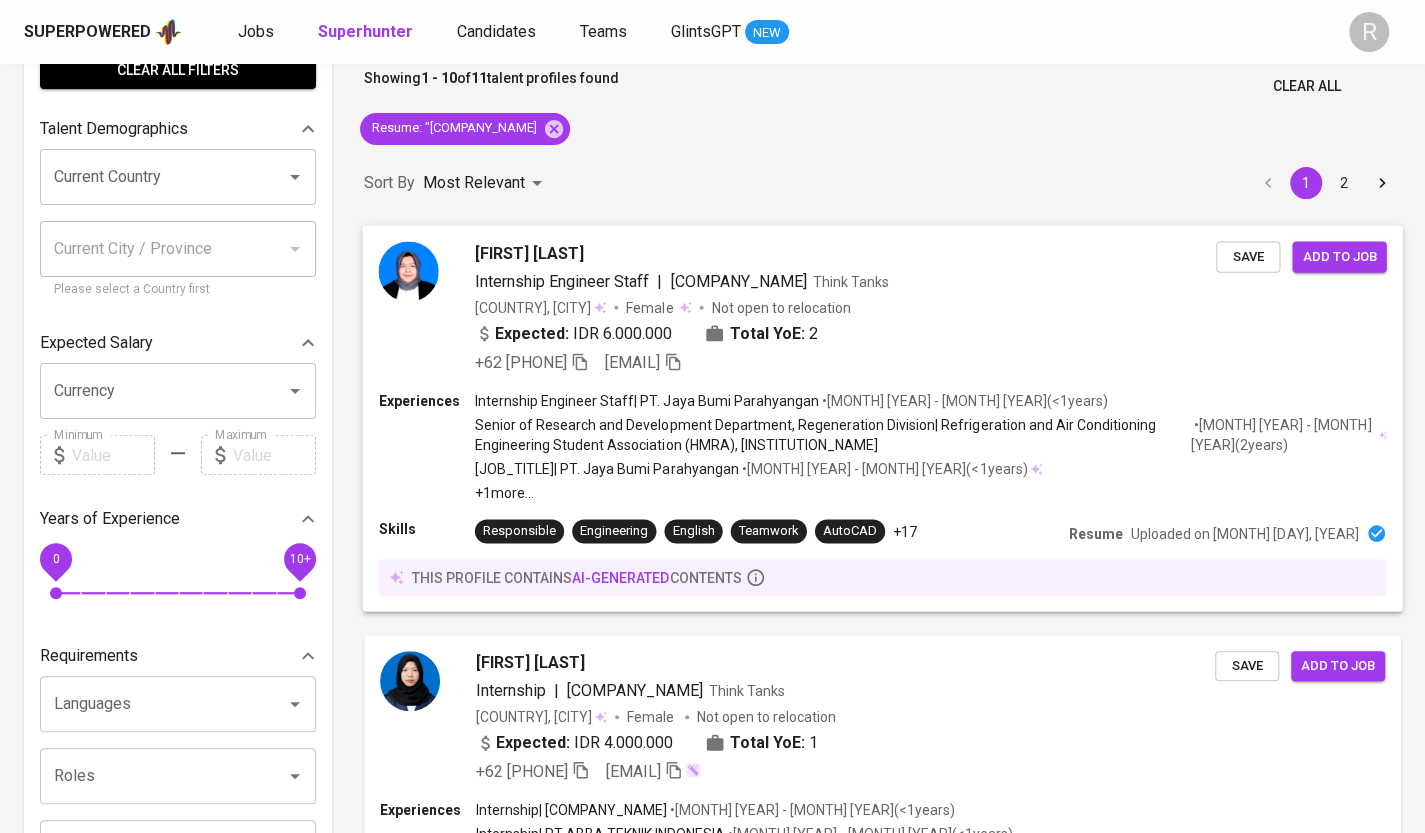 click on "•  Aug 2021 - Oct 2021  ( <1  years )" at bounding box center [963, 400] 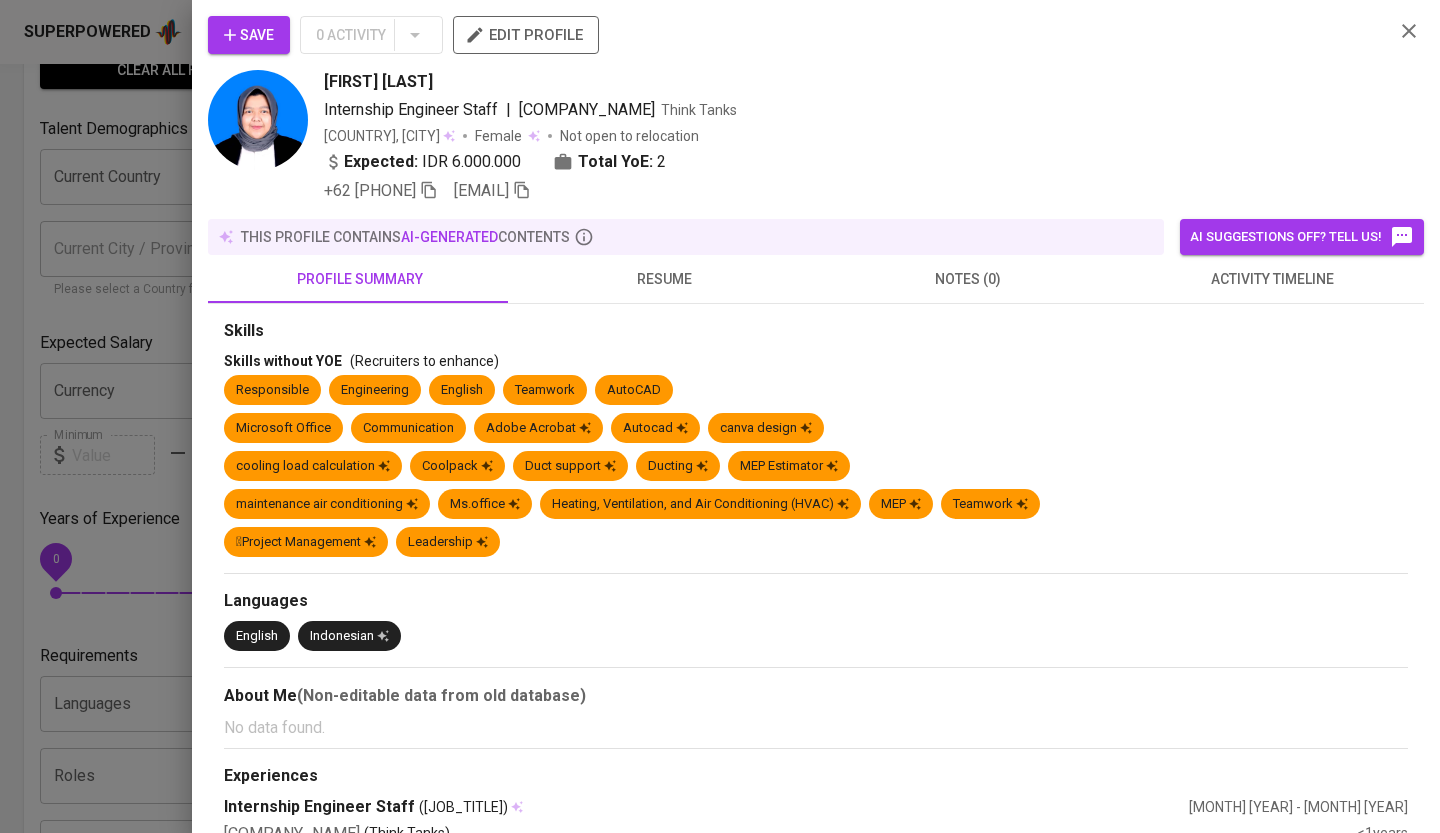 click at bounding box center [429, 190] 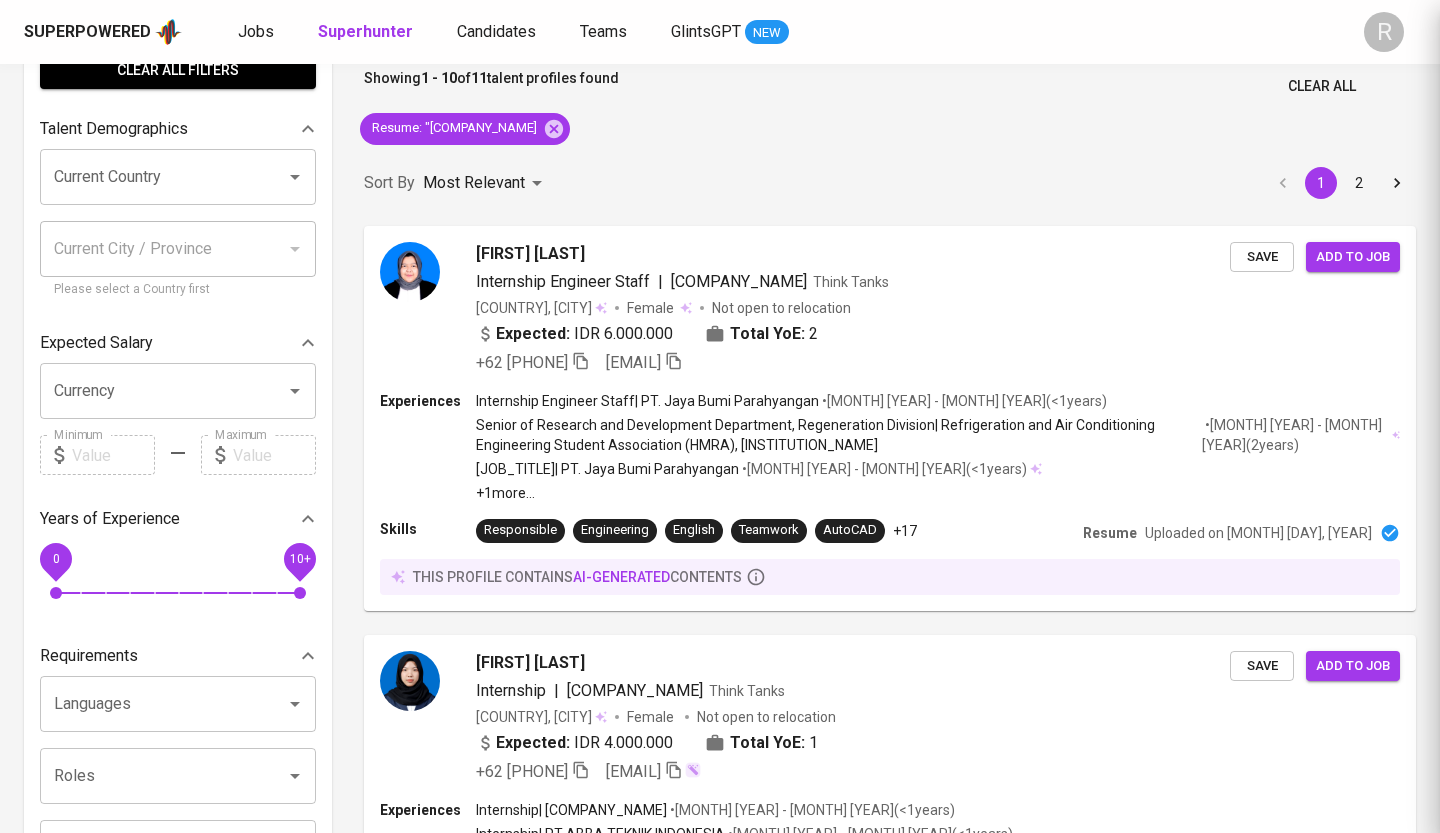 click at bounding box center (720, 416) 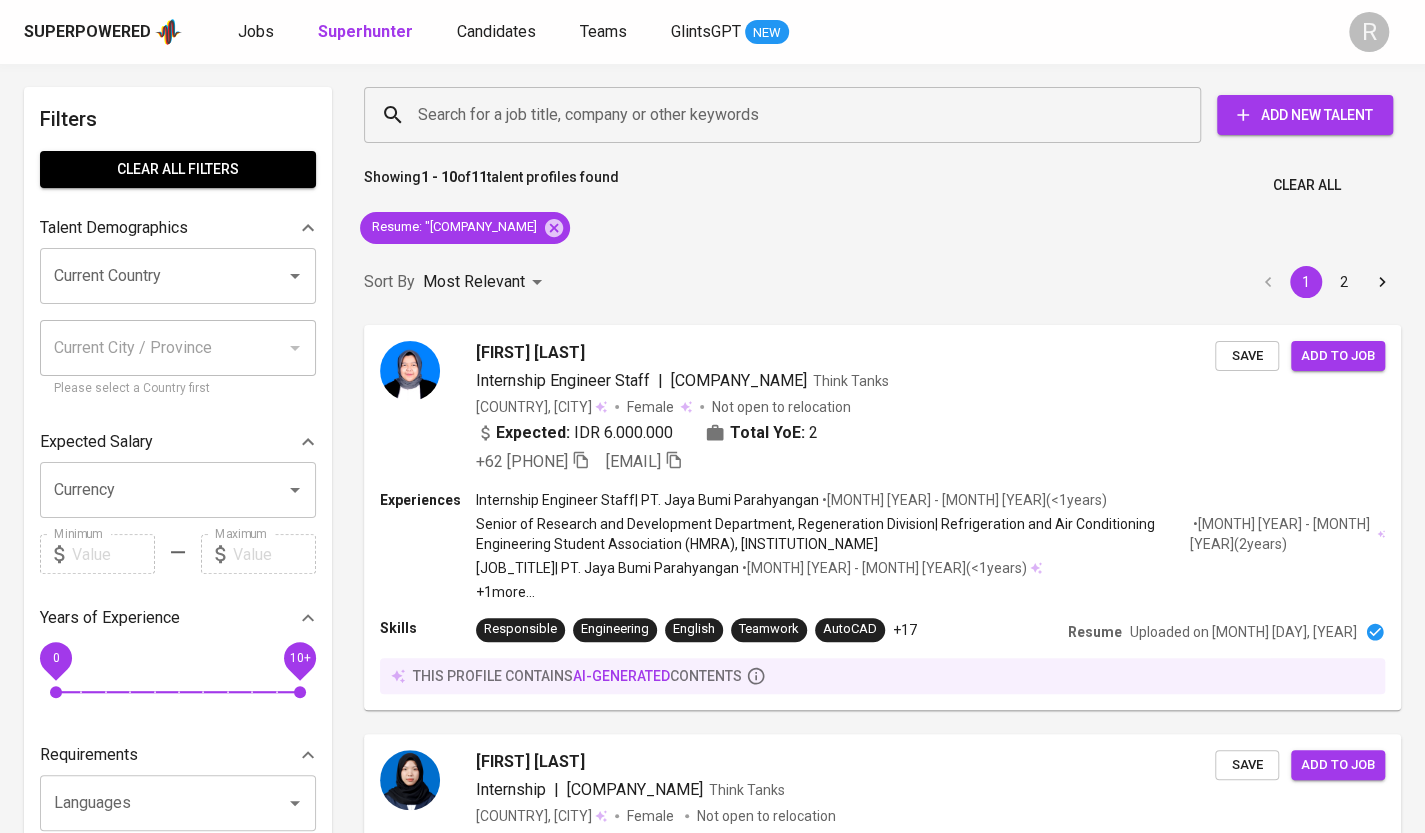 scroll, scrollTop: 0, scrollLeft: 0, axis: both 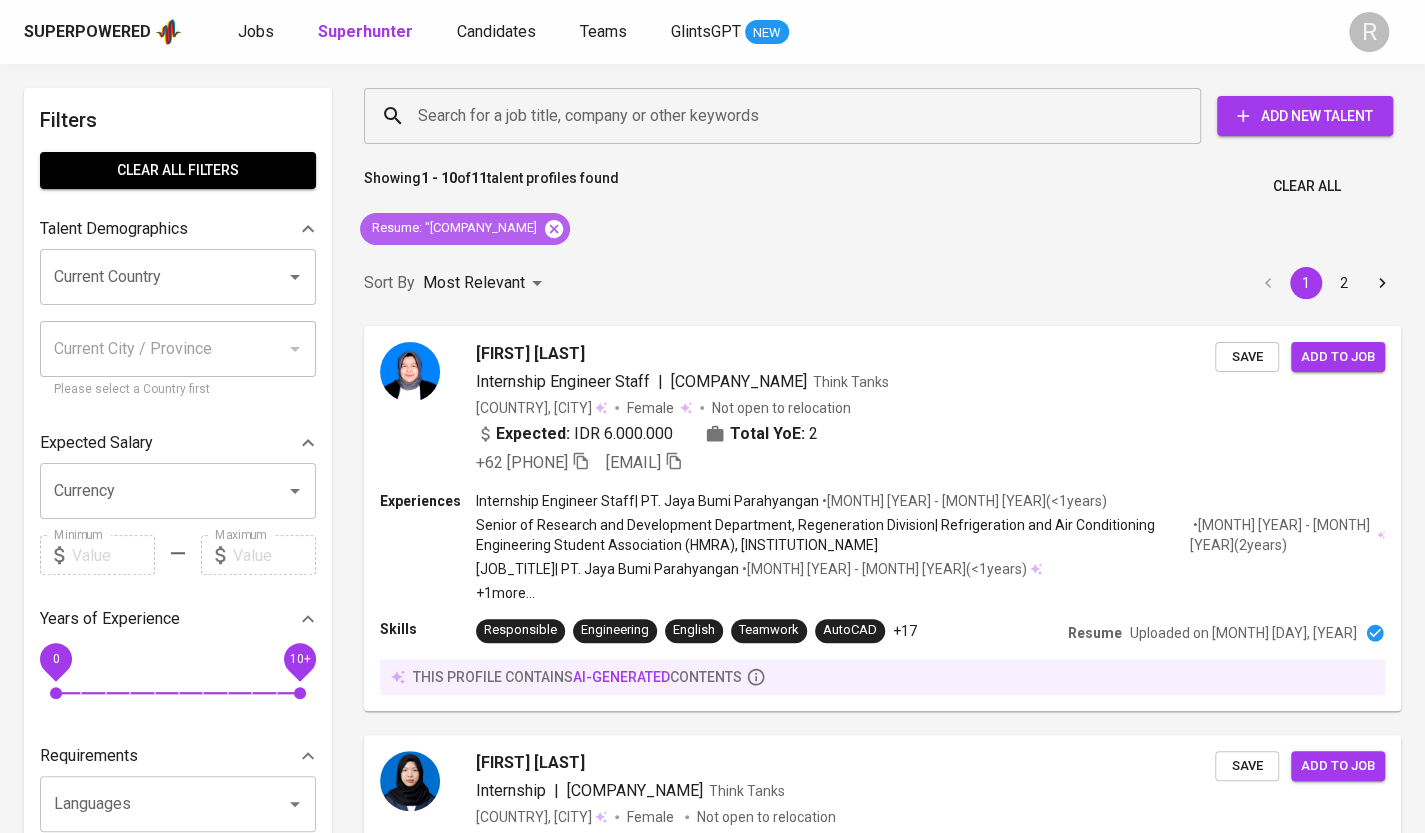 click at bounding box center [554, 228] 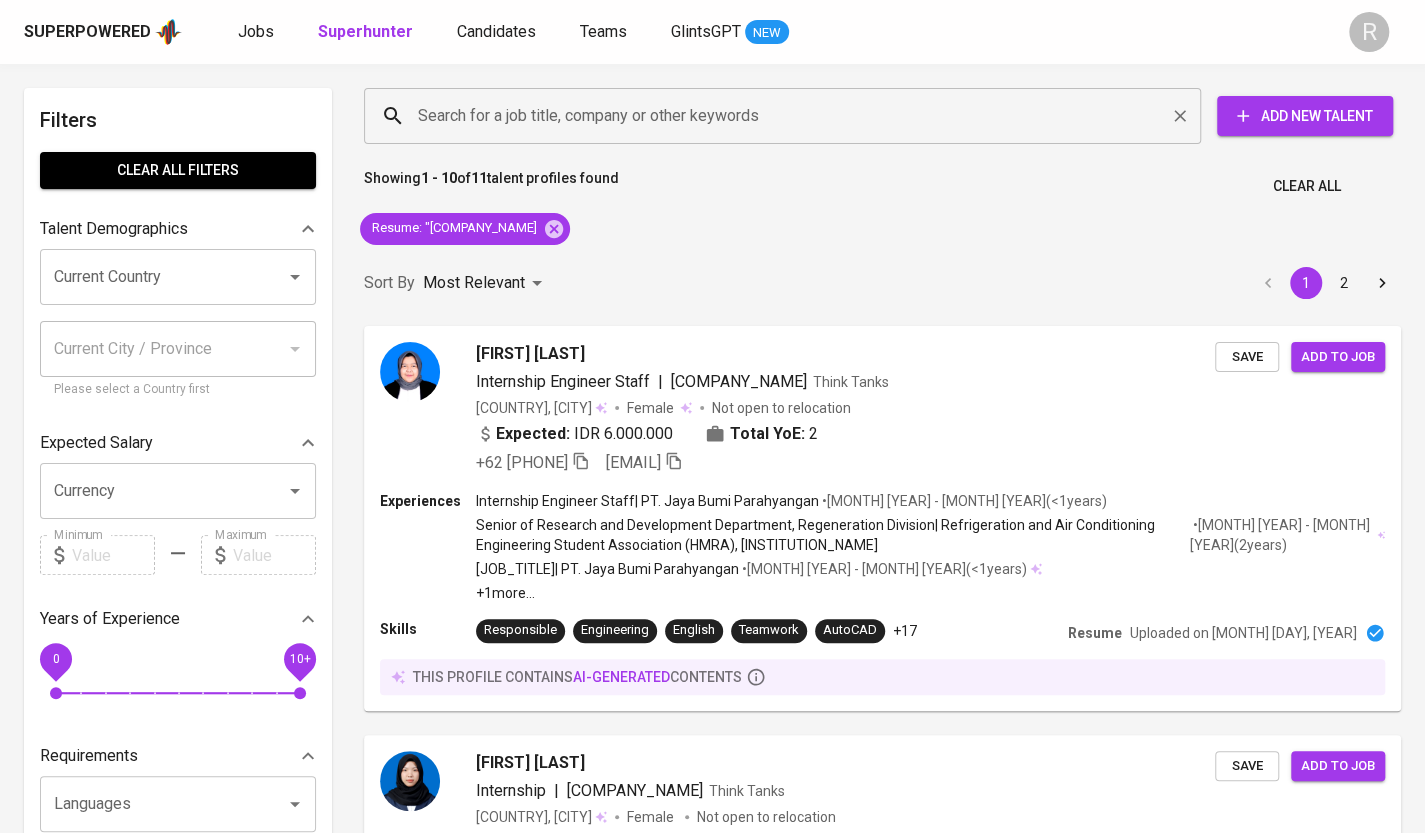 drag, startPoint x: 586, startPoint y: 221, endPoint x: 556, endPoint y: 103, distance: 121.75385 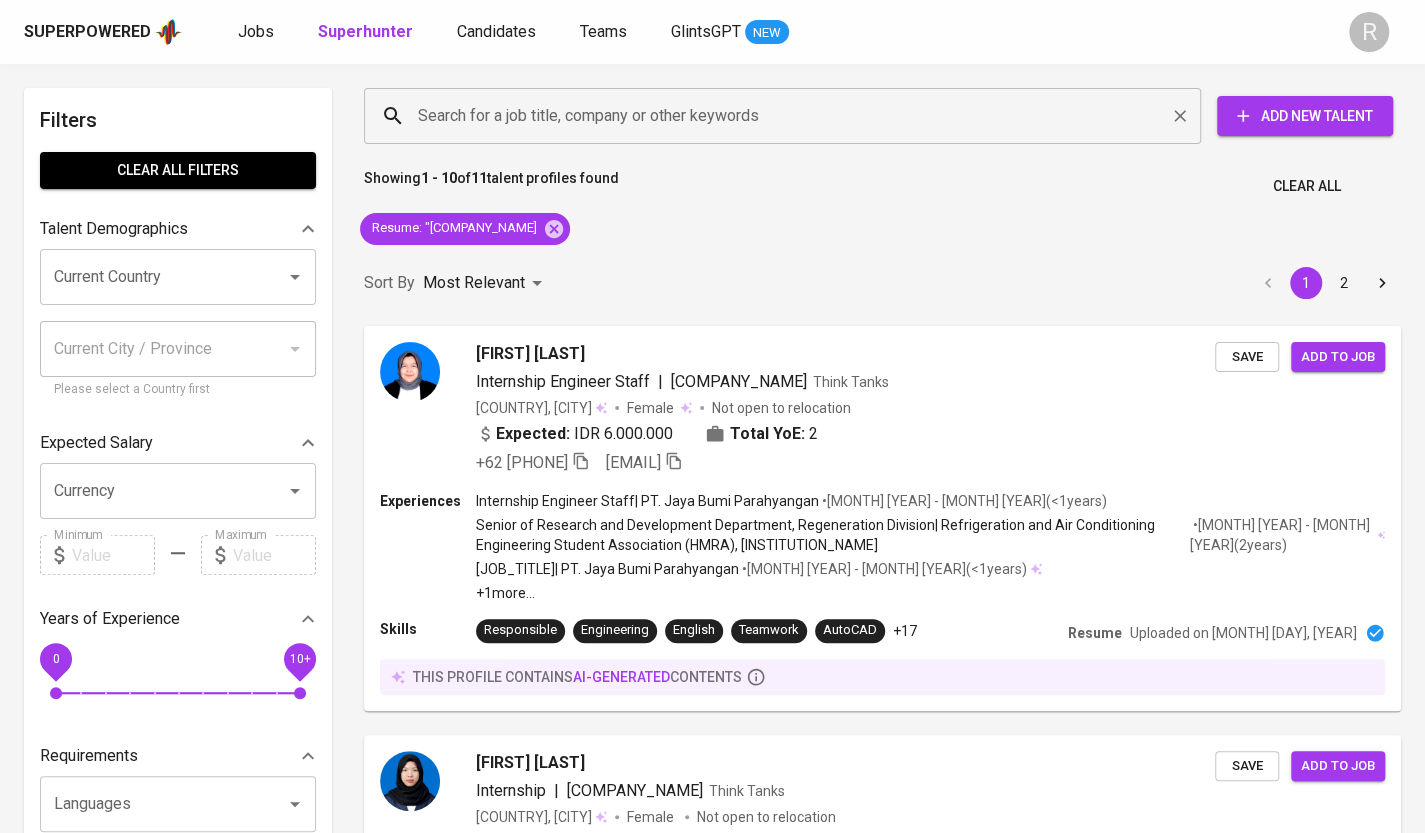 click on "Sort By Most Relevant MOST_RELEVANT 1 2" at bounding box center [882, 283] 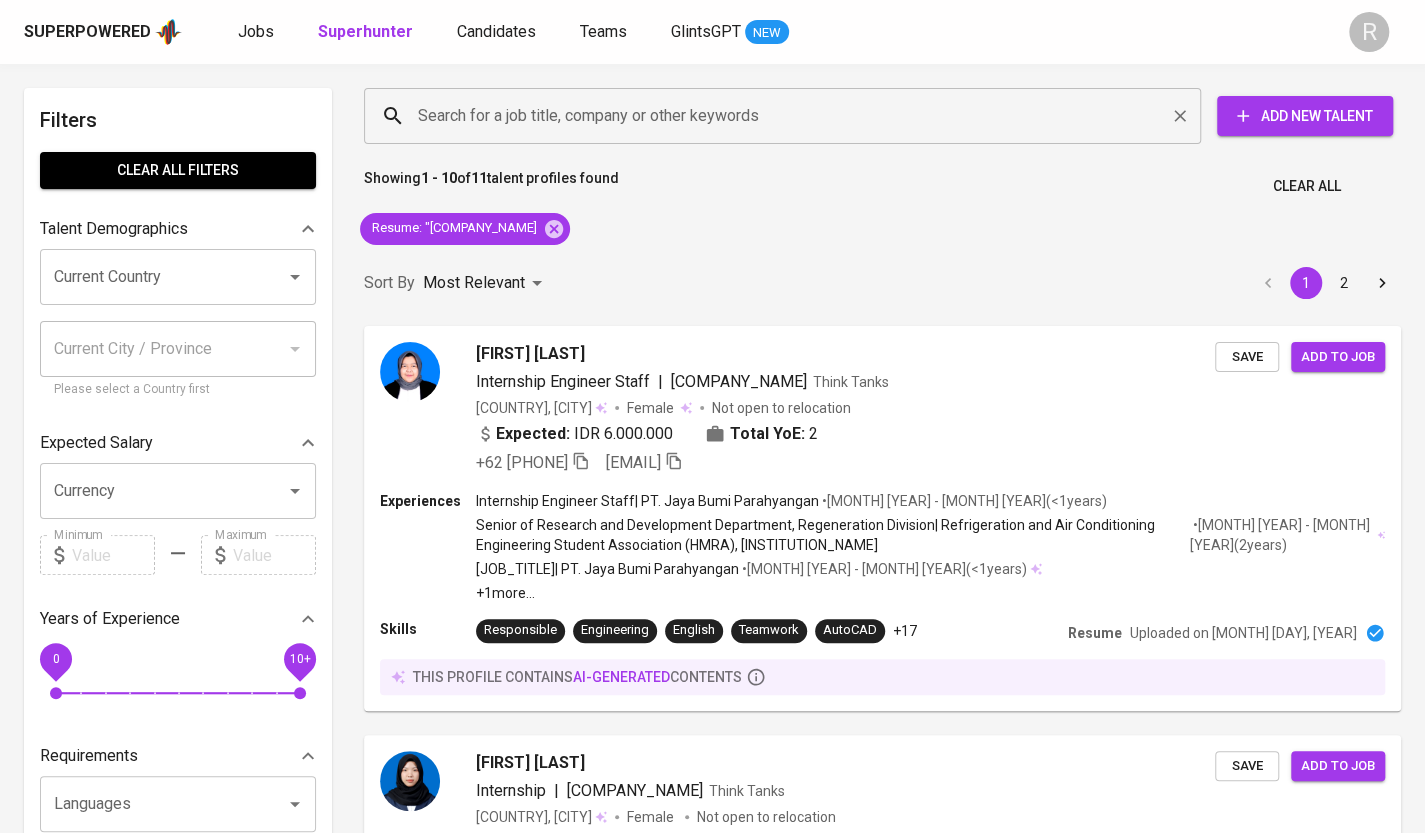 click on "Sort By Most Relevant MOST_RELEVANT 1 2" at bounding box center (882, 283) 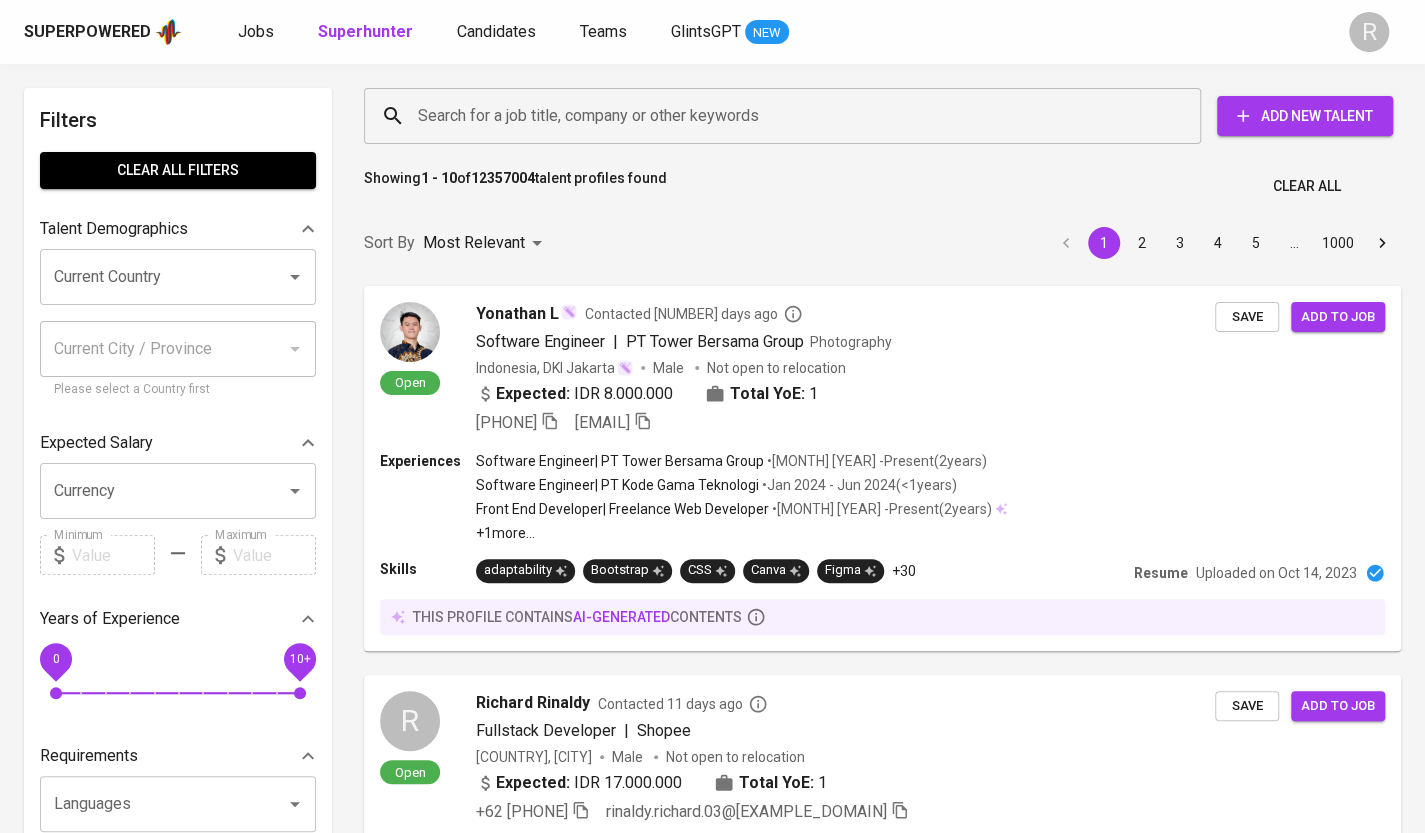 click on "Search for a job title, company or other keywords" at bounding box center (787, 116) 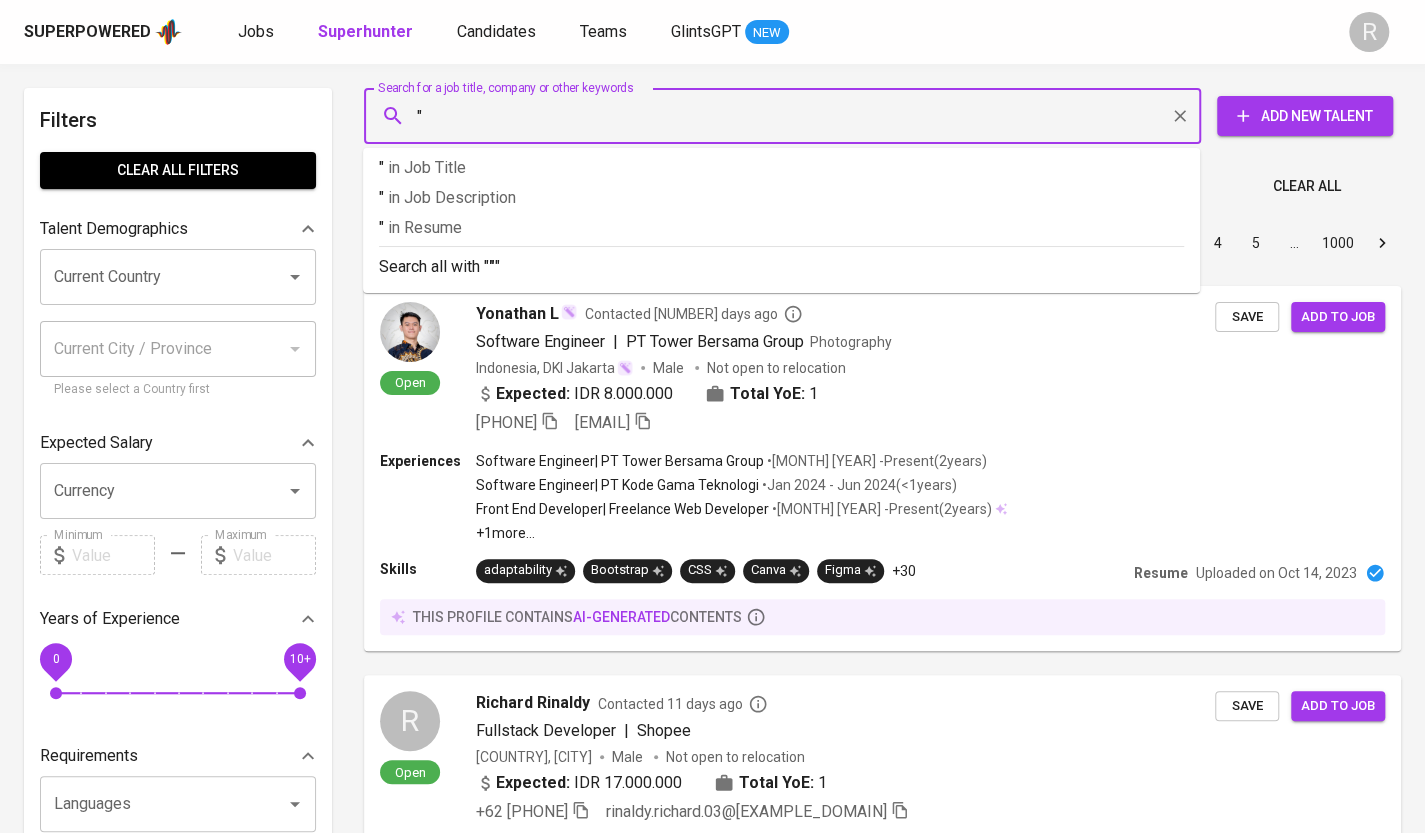 paste on "PT. Graha Griya Wahana" 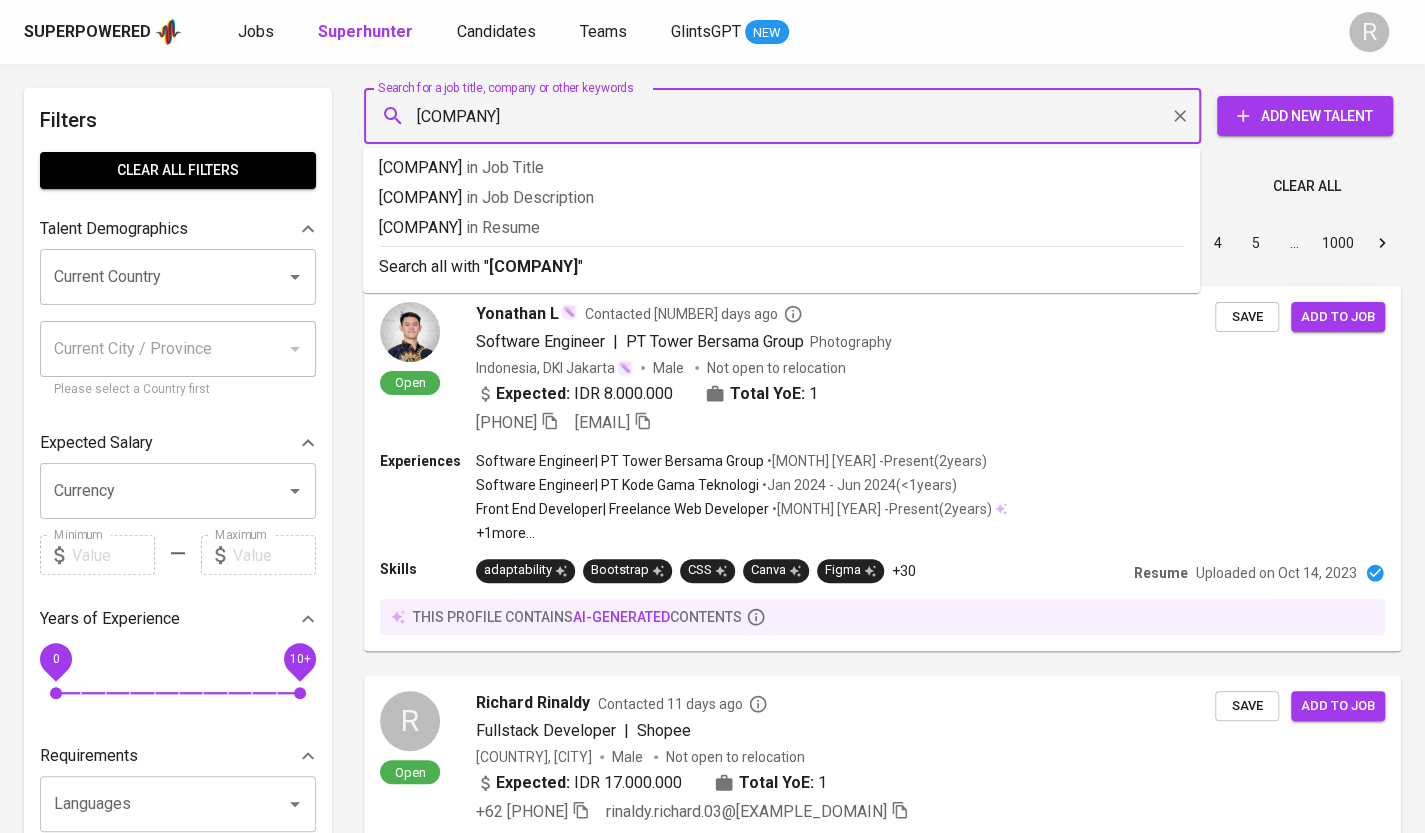 drag, startPoint x: 450, startPoint y: 113, endPoint x: 421, endPoint y: 111, distance: 29.068884 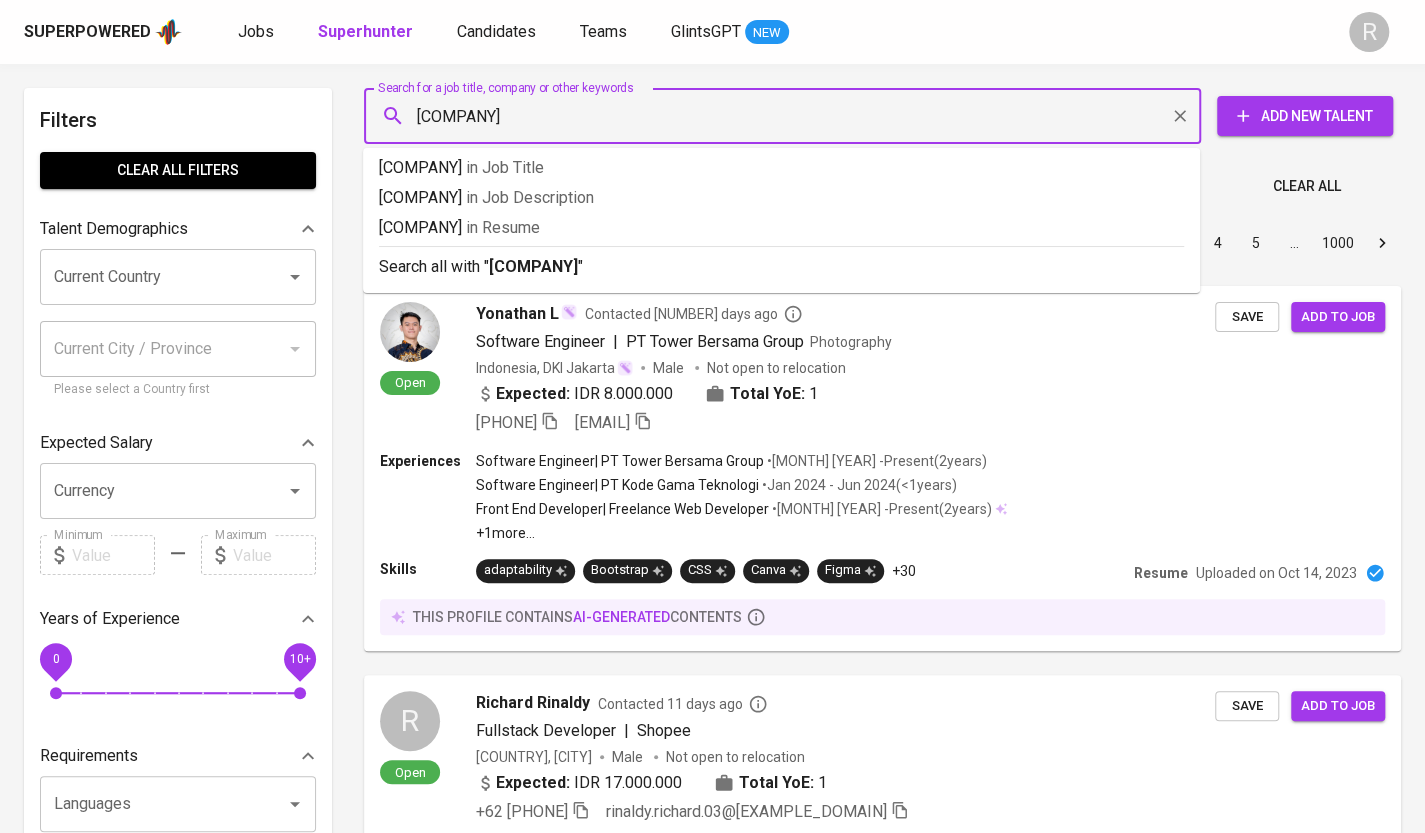 click on ""PT. Graha Griya Wahana" at bounding box center (787, 116) 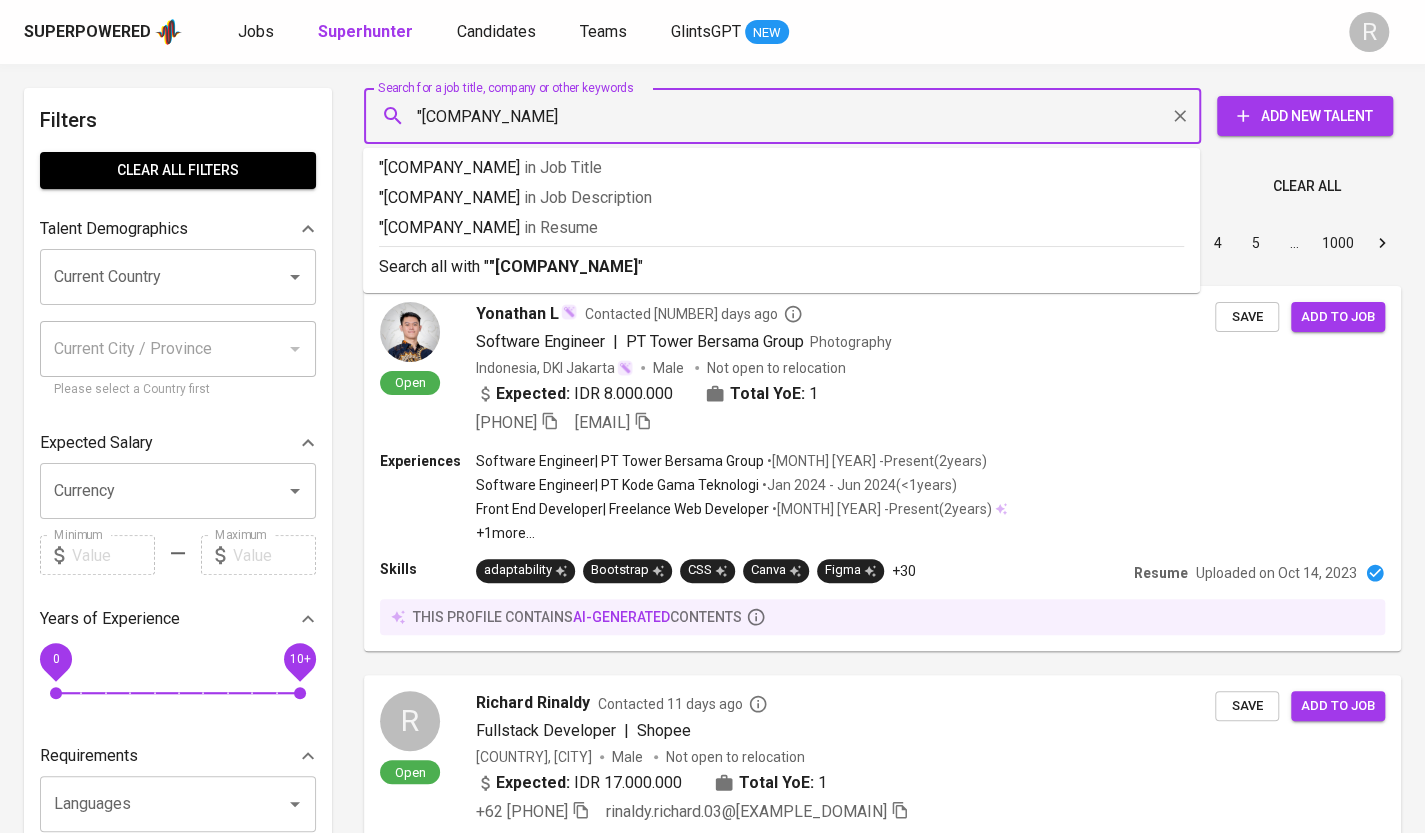 click on ""Graha Griya Wahana" at bounding box center (787, 116) 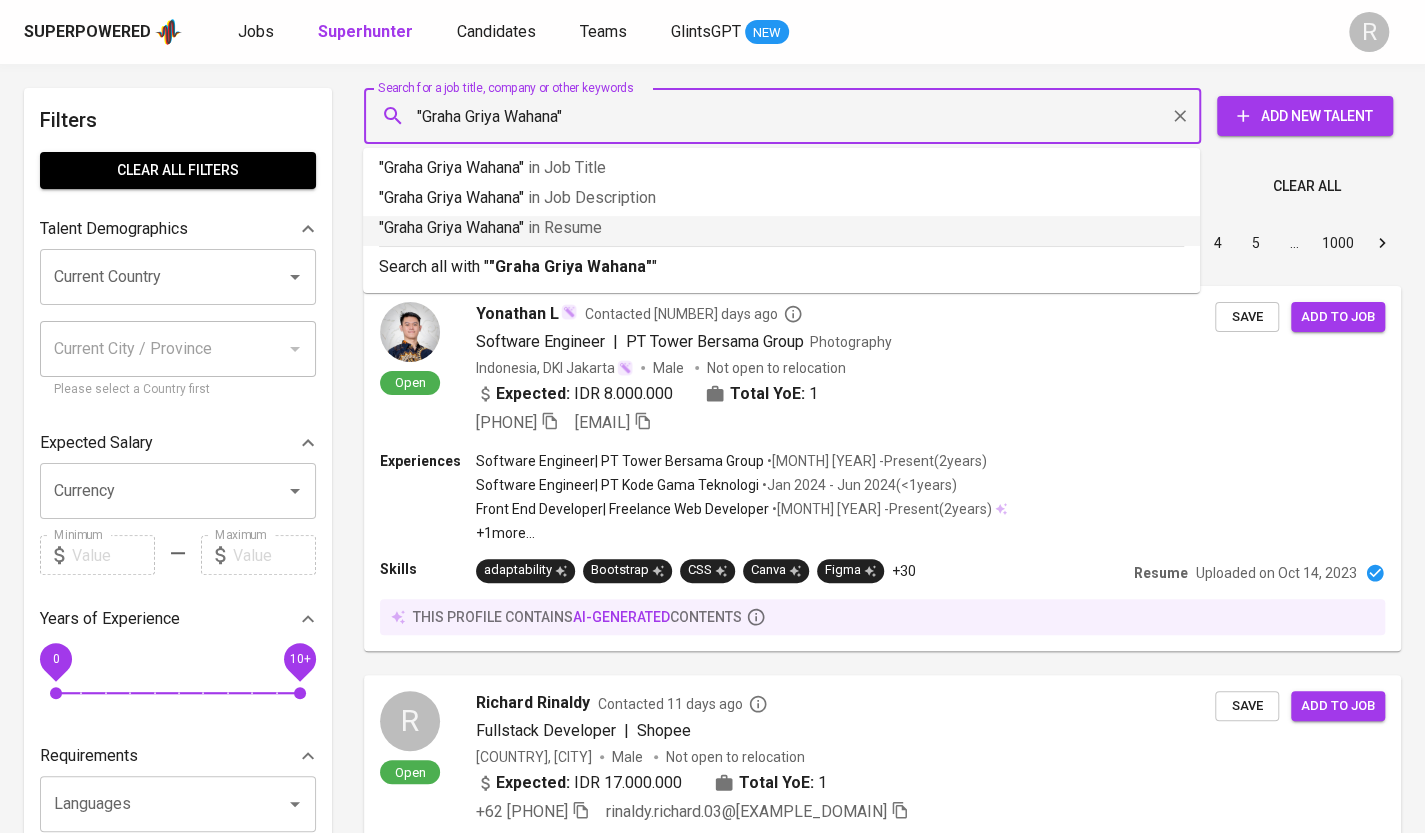 click on "in   Resume" at bounding box center [565, 227] 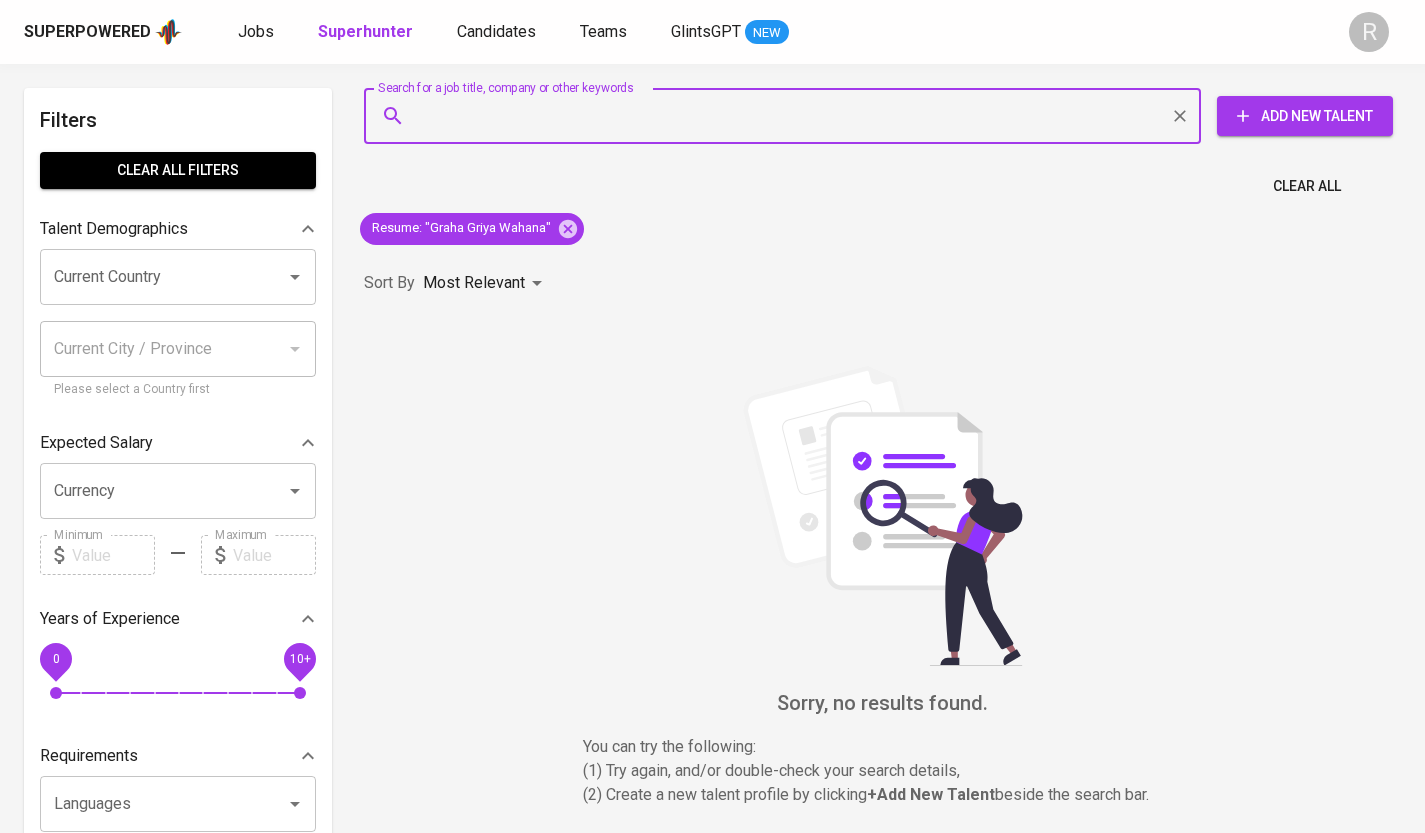 scroll, scrollTop: 0, scrollLeft: 0, axis: both 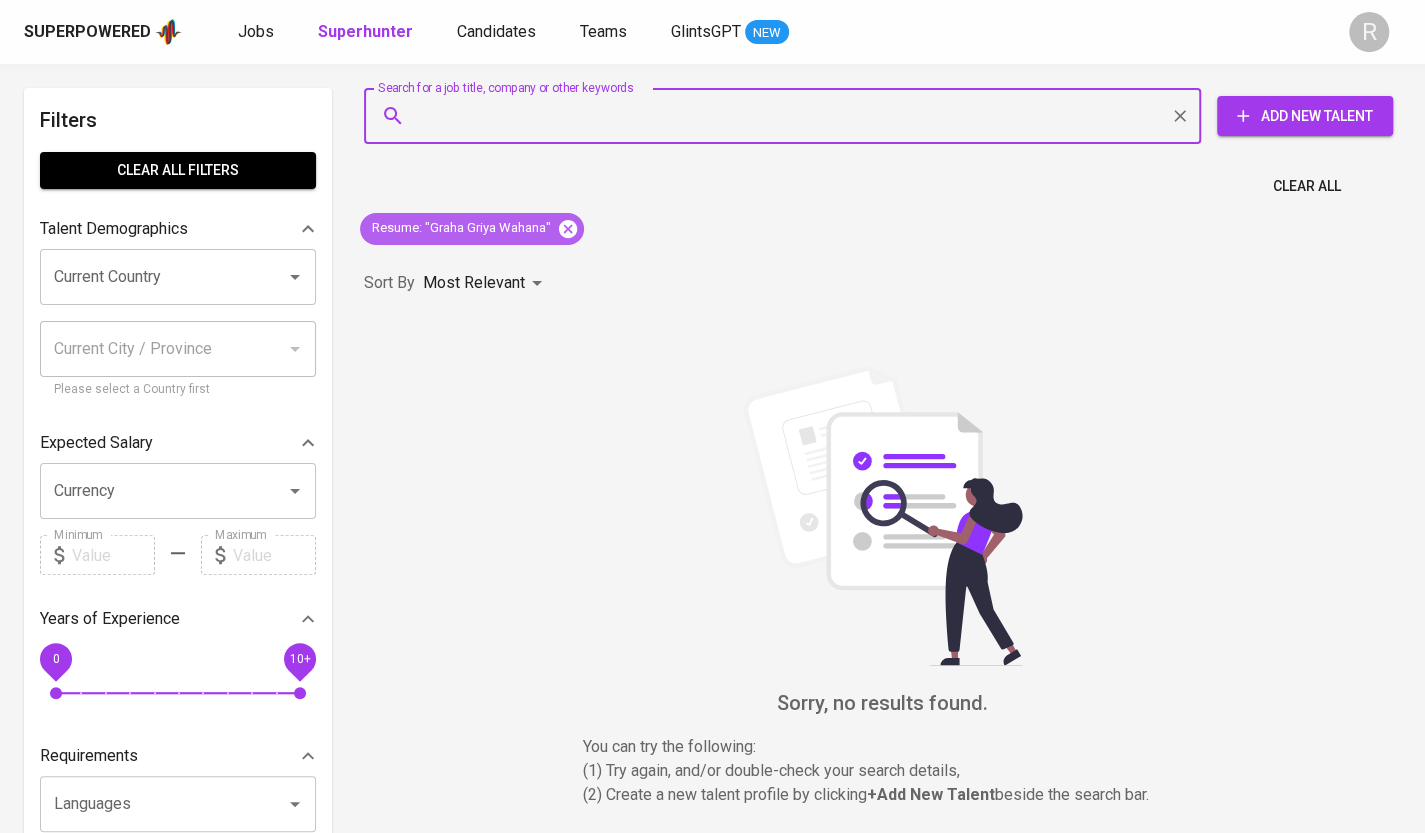 click at bounding box center [568, 228] 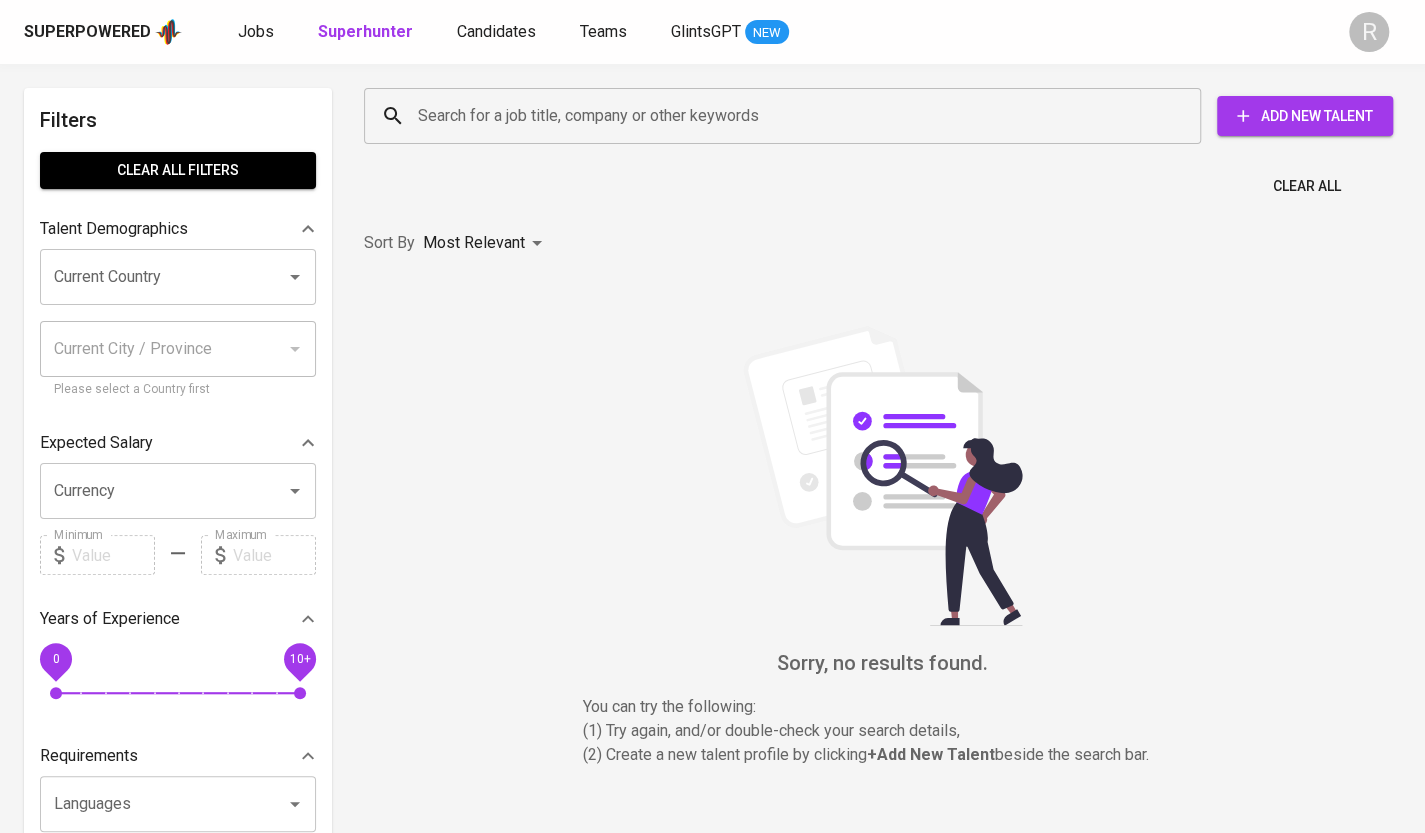click on "Search for a job title, company or other keywords" at bounding box center [787, 116] 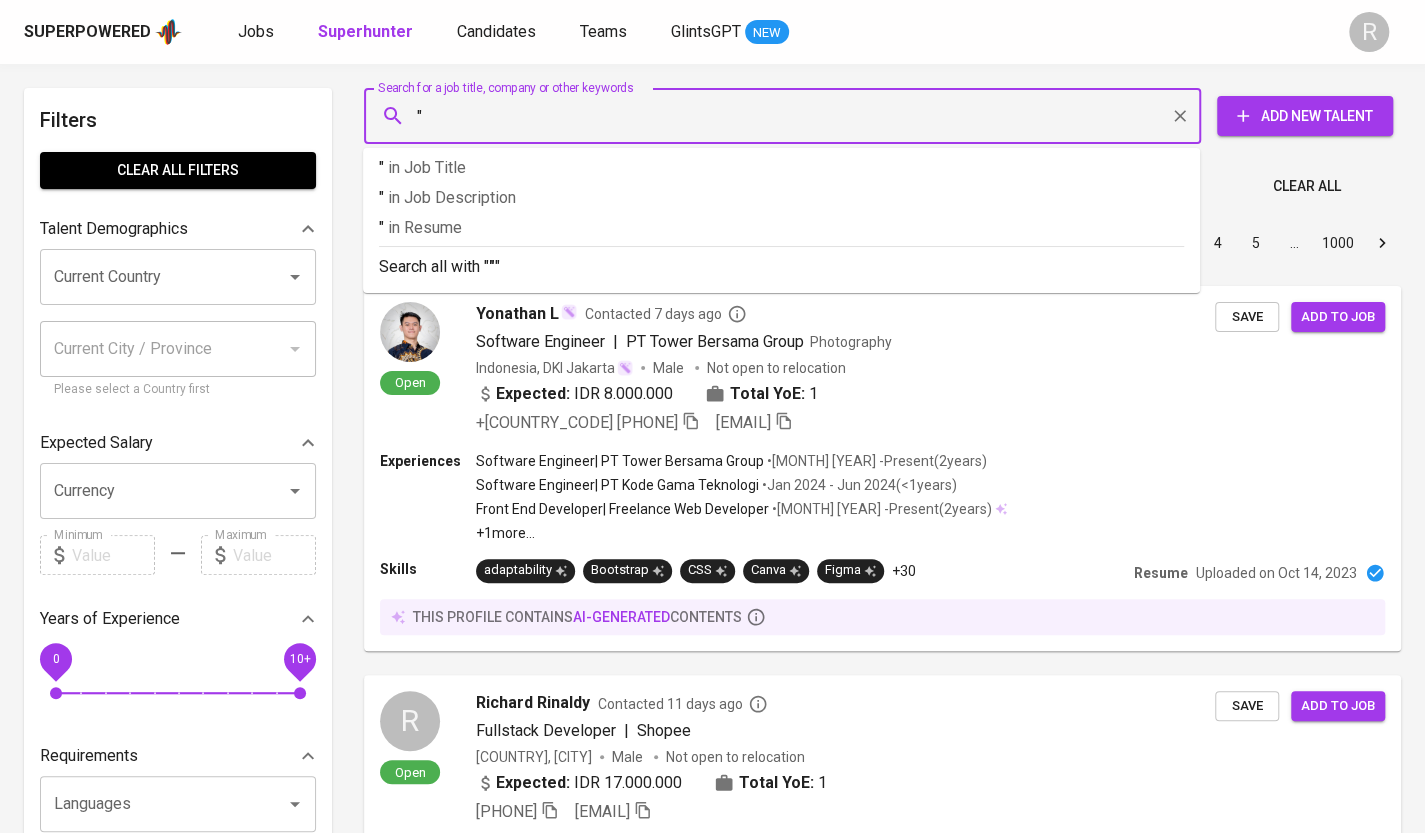 paste on "[NAME] [NAME] [NAME]" 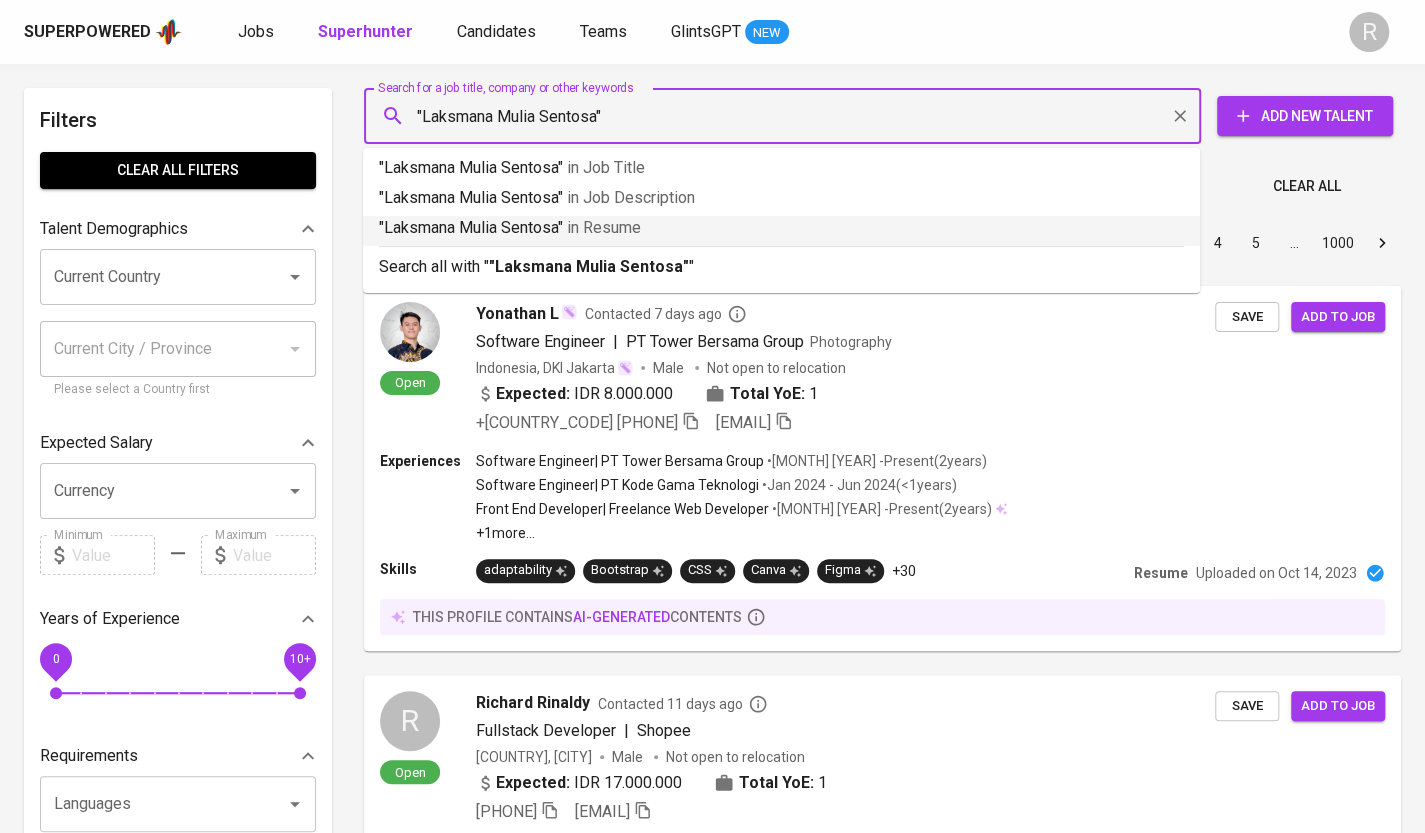 click on "in   Resume" at bounding box center [604, 227] 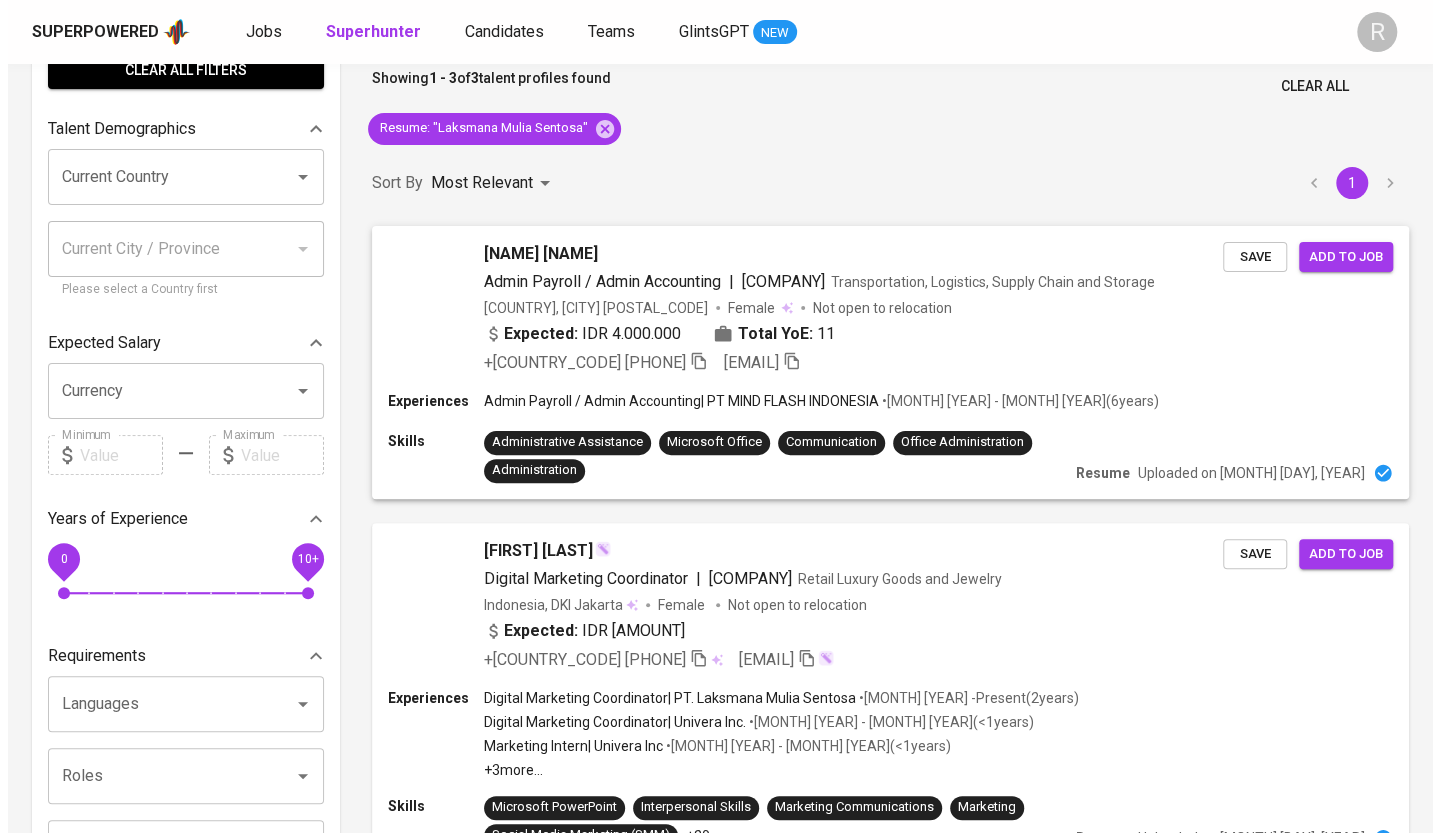 scroll, scrollTop: 200, scrollLeft: 0, axis: vertical 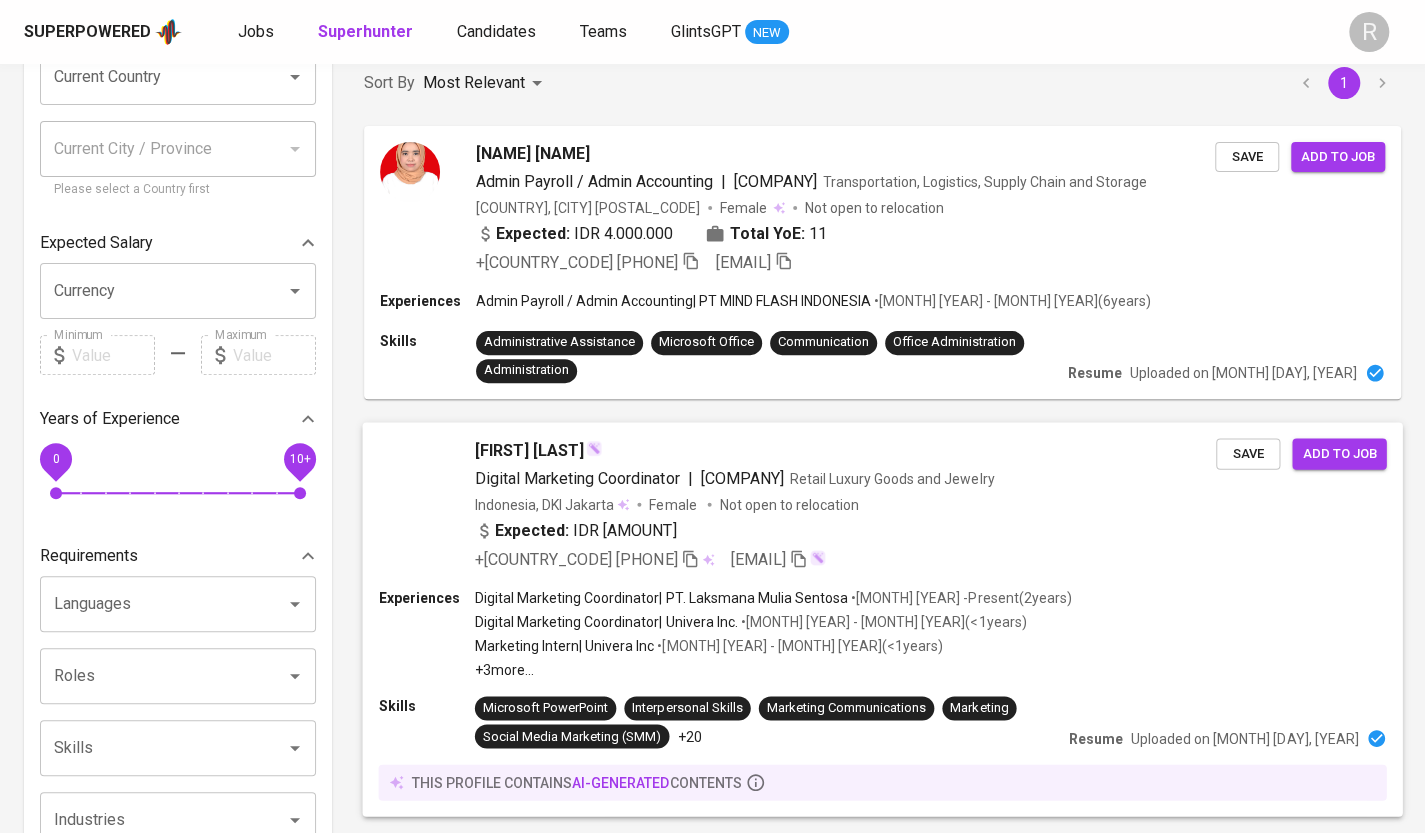 click on "[COMPANY]" at bounding box center [741, 477] 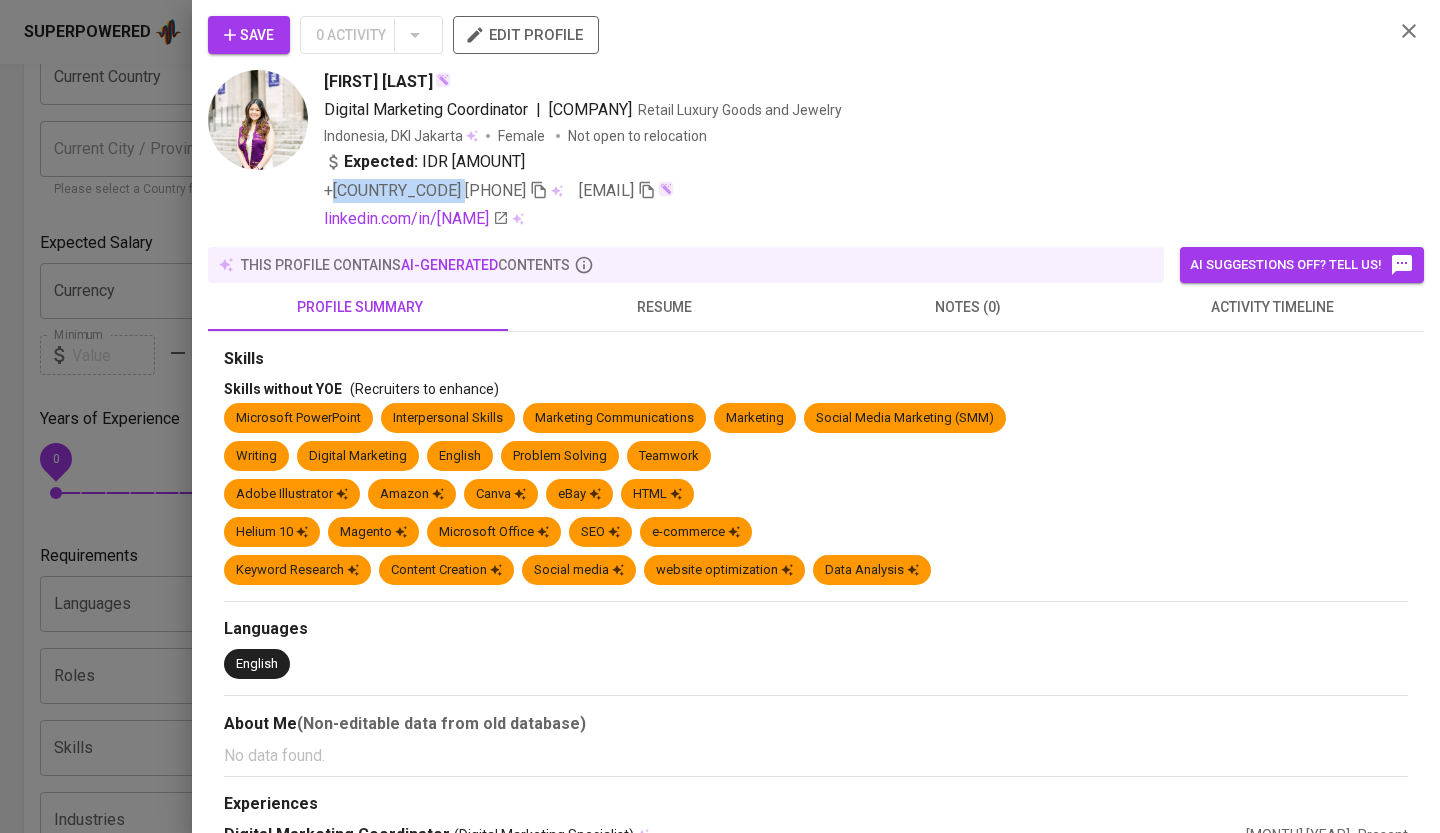 drag, startPoint x: 452, startPoint y: 190, endPoint x: 332, endPoint y: 191, distance: 120.004166 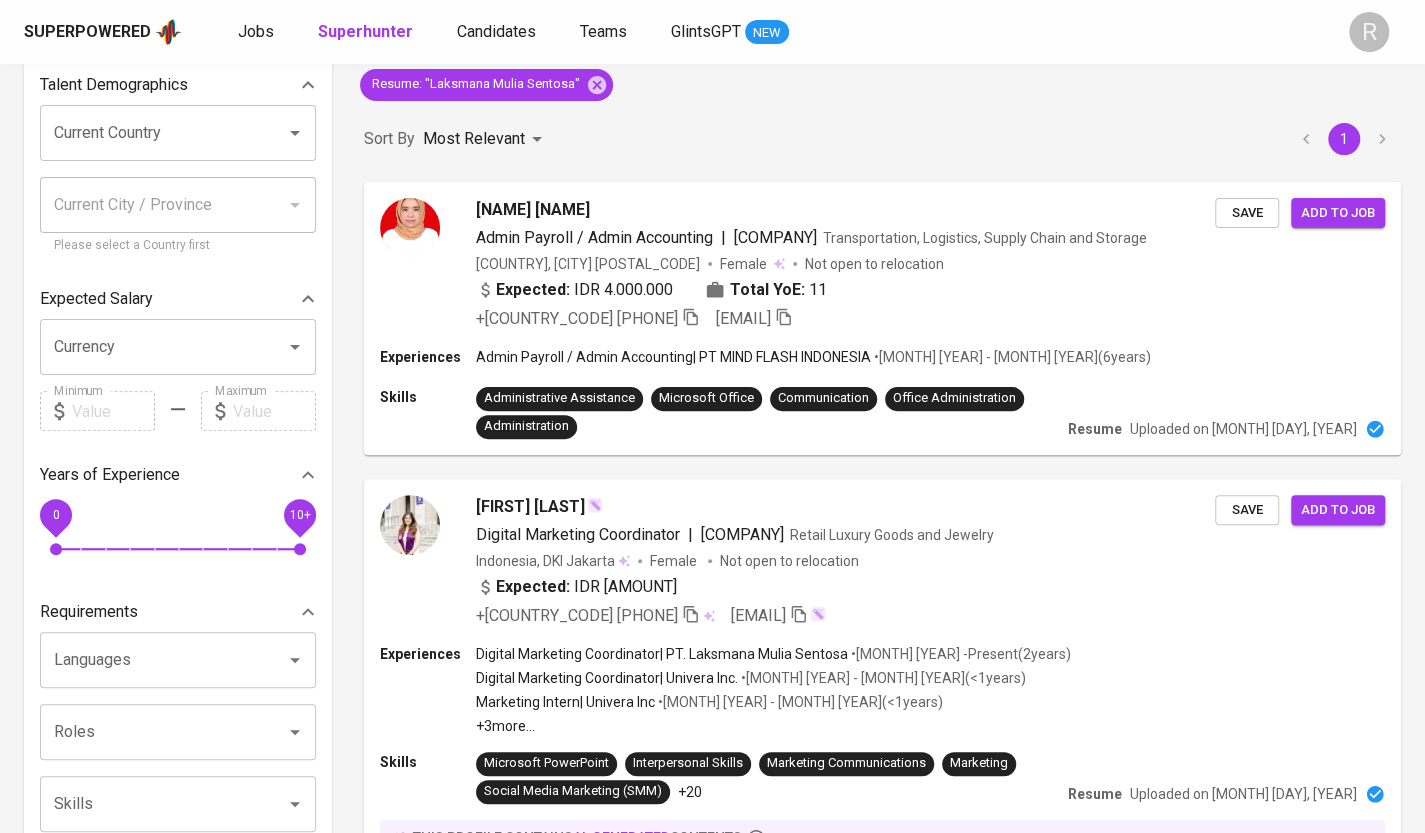 scroll, scrollTop: 0, scrollLeft: 0, axis: both 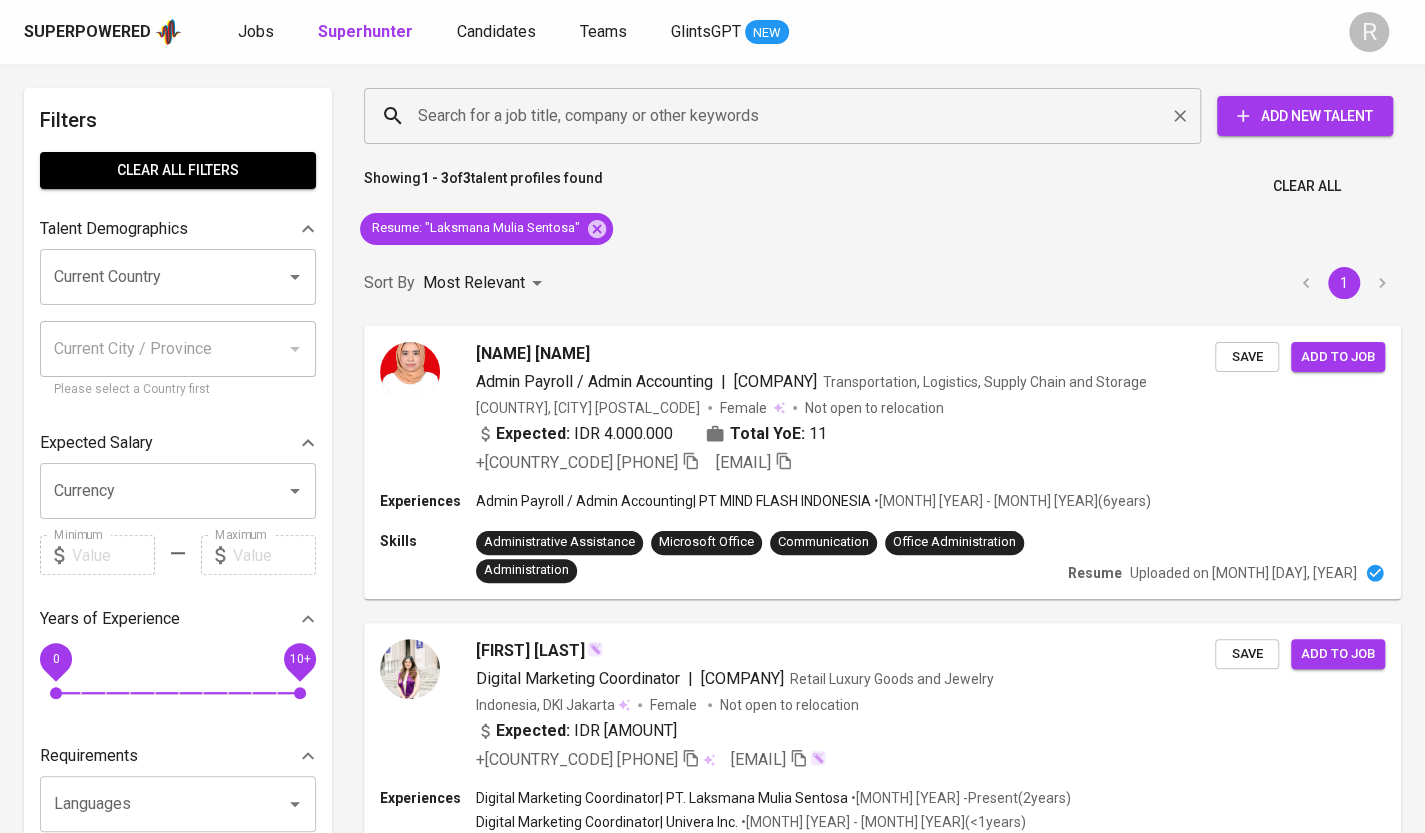click on "Search for a job title, company or other keywords" at bounding box center (782, 116) 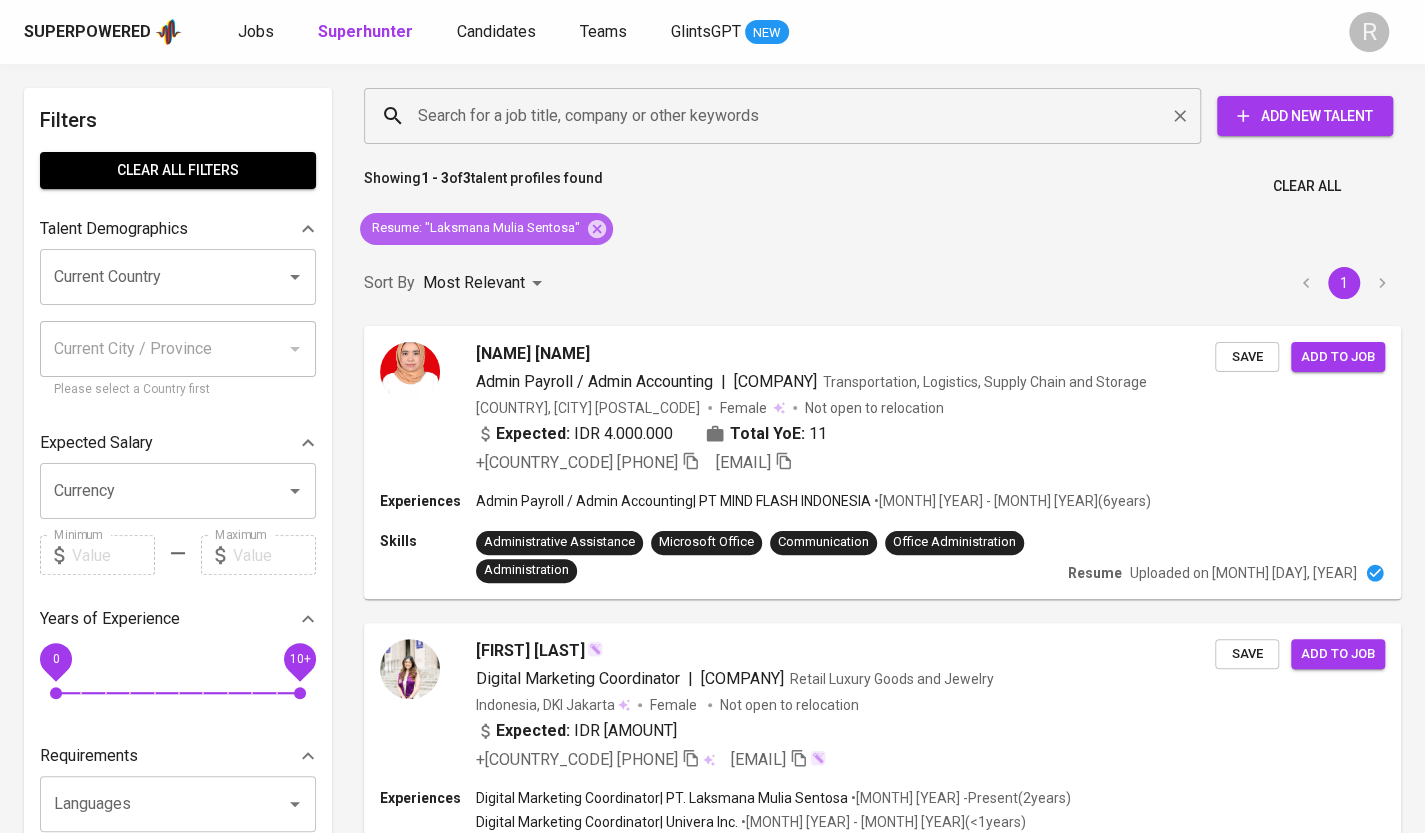 drag, startPoint x: 602, startPoint y: 230, endPoint x: 712, endPoint y: 128, distance: 150.01334 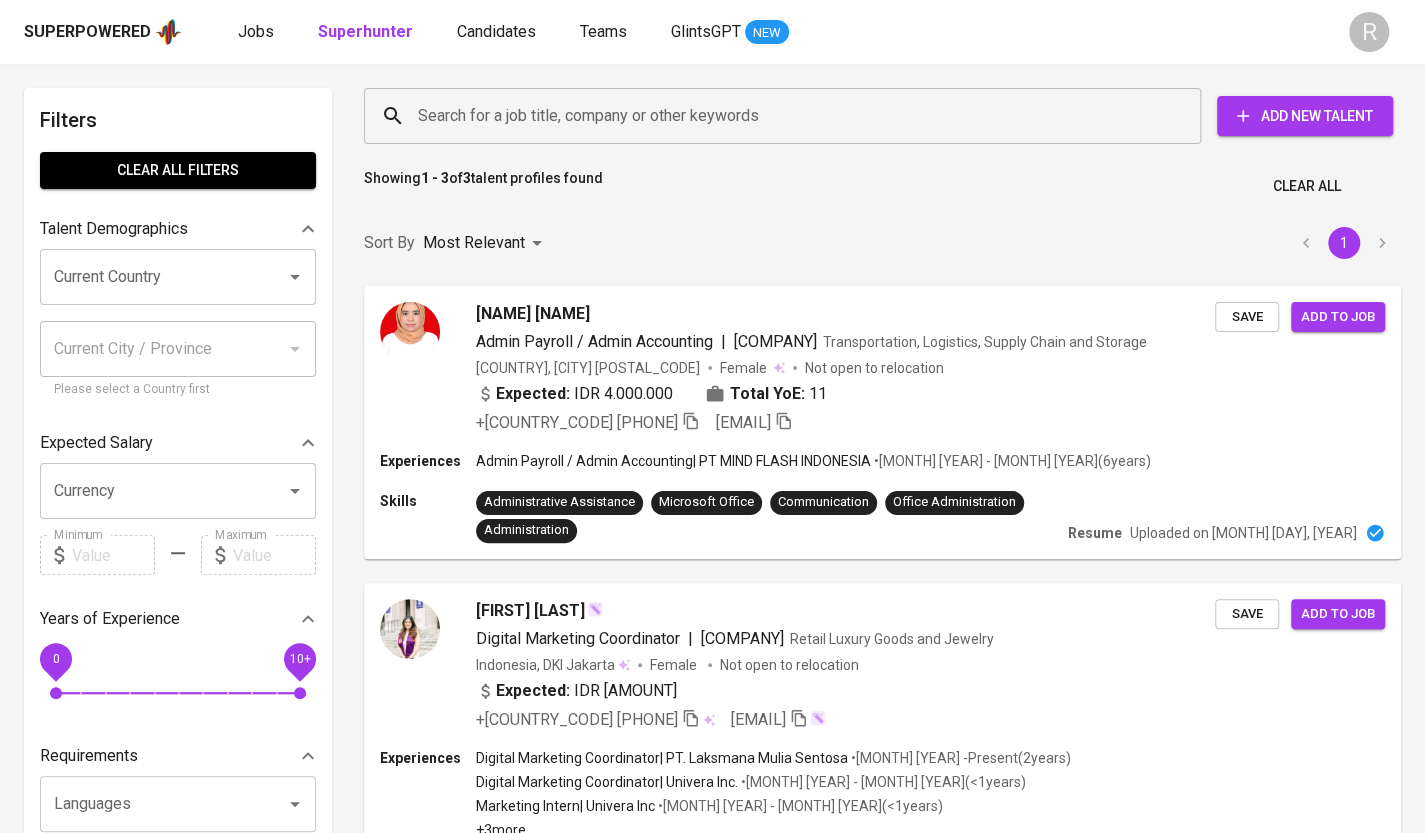click on "Search for a job title, company or other keywords" at bounding box center (787, 116) 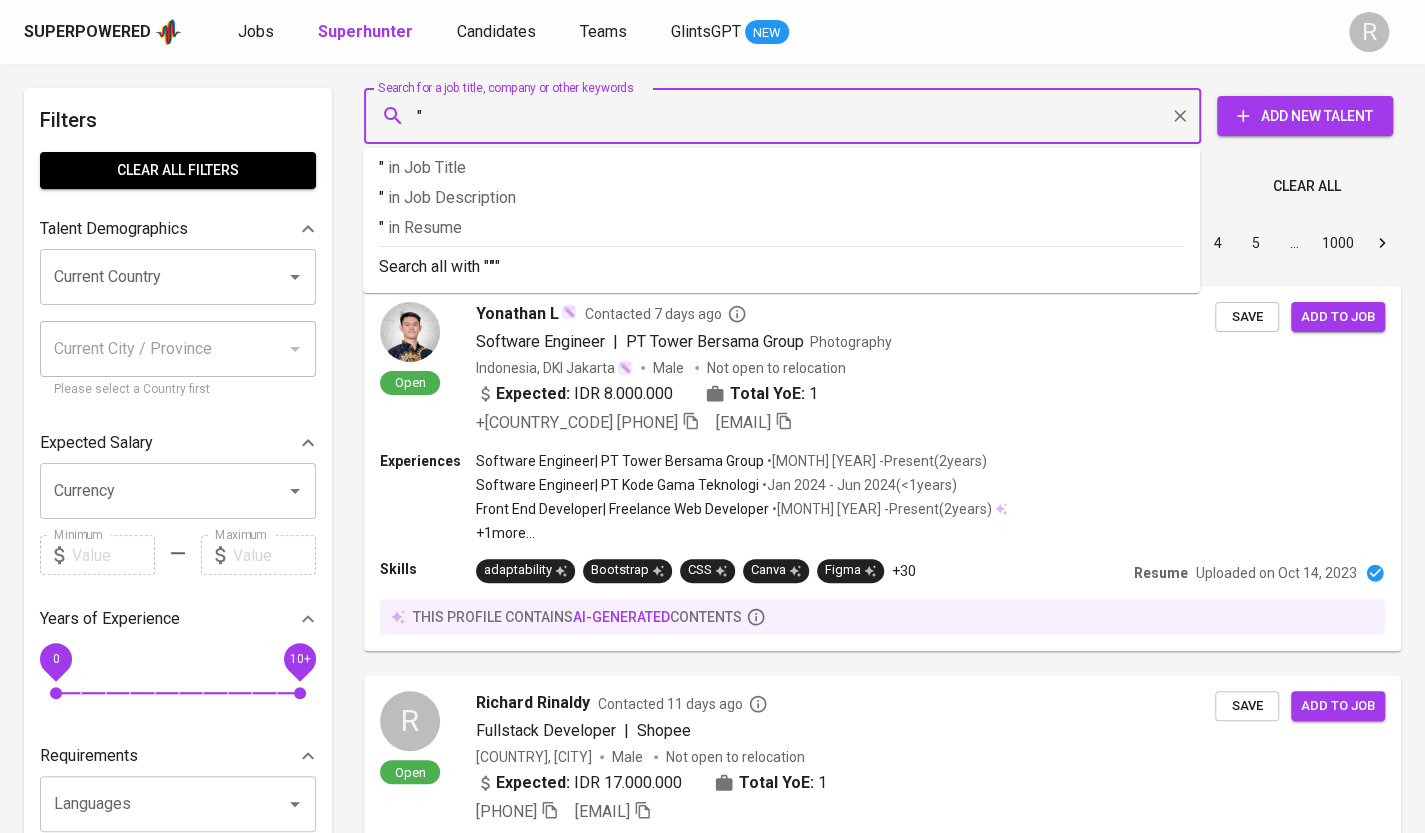 paste on "[COMPANY]" 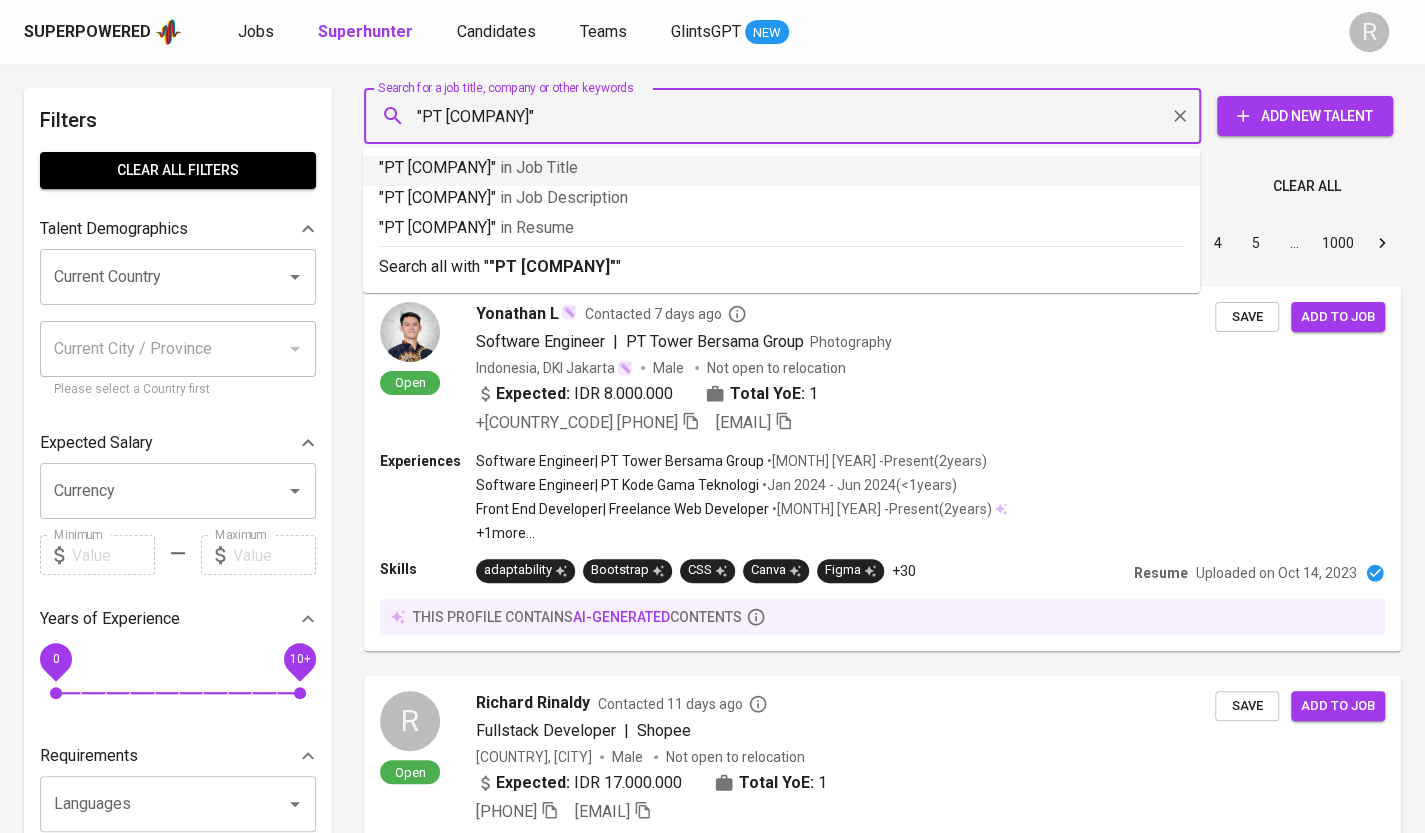 drag, startPoint x: 445, startPoint y: 116, endPoint x: 415, endPoint y: 117, distance: 30.016663 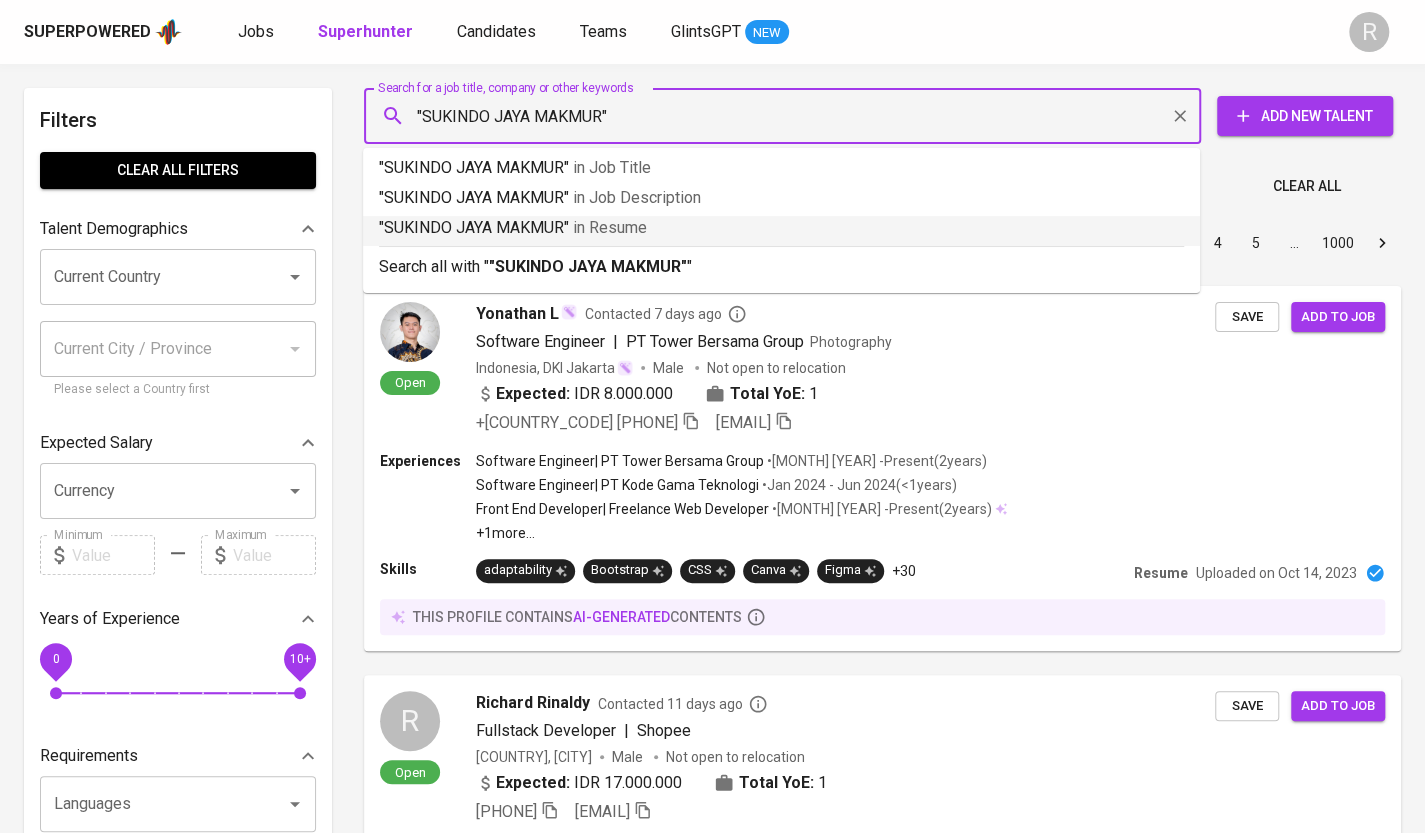 click on ""SUKINDO JAYA MAKMUR"   in   Resume" at bounding box center [781, 231] 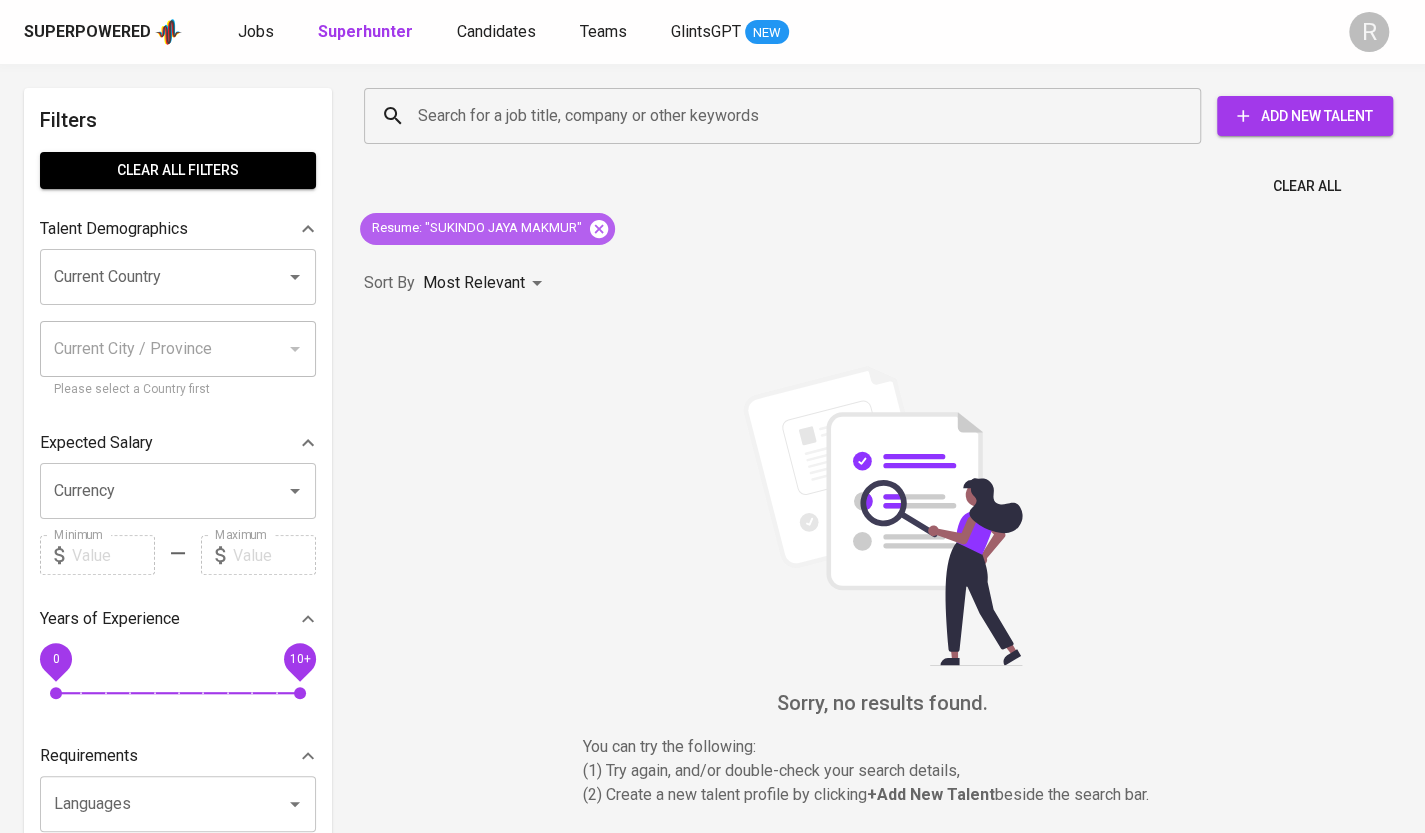 click at bounding box center [599, 228] 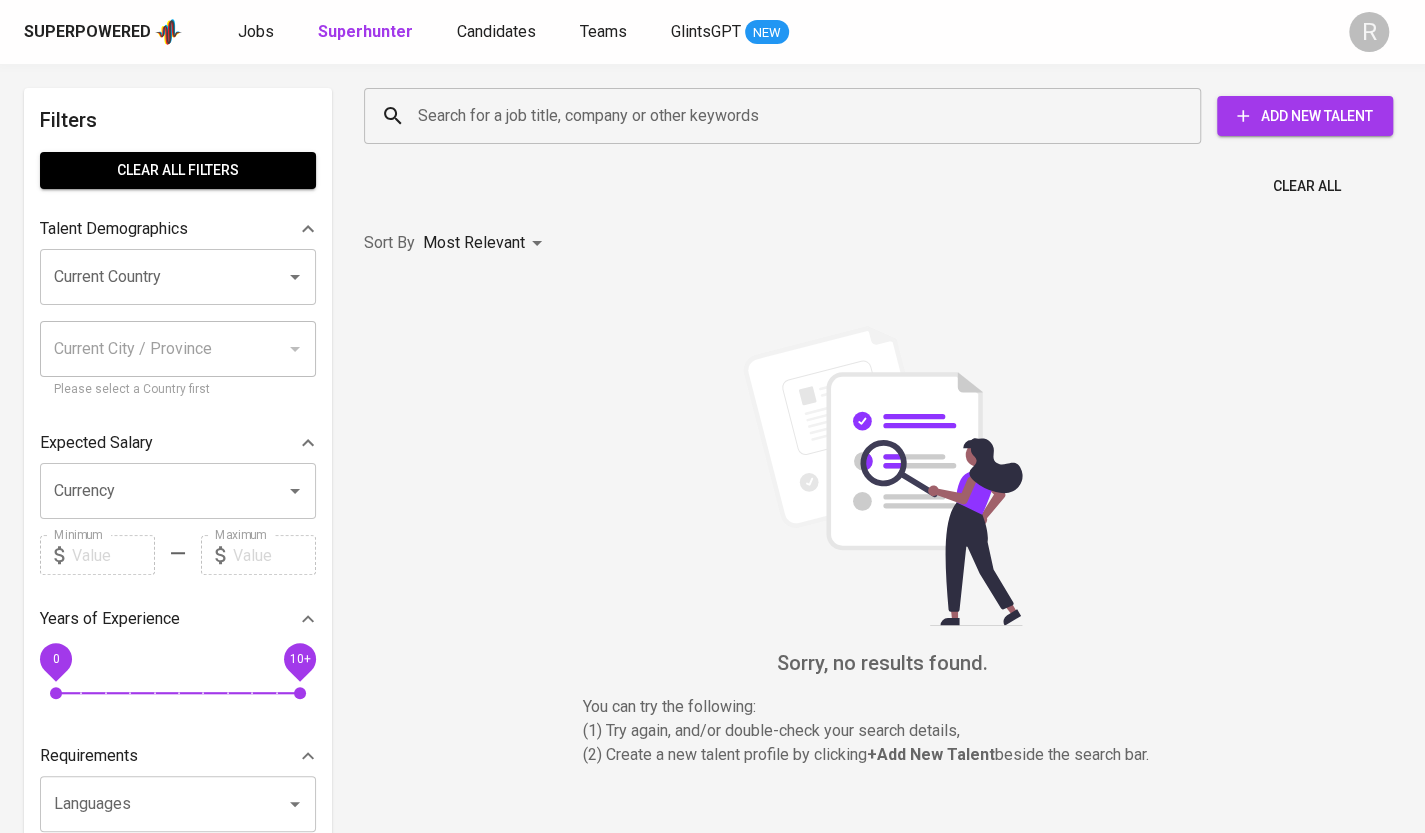 click on "Search for a job title, company or other keywords" at bounding box center [787, 116] 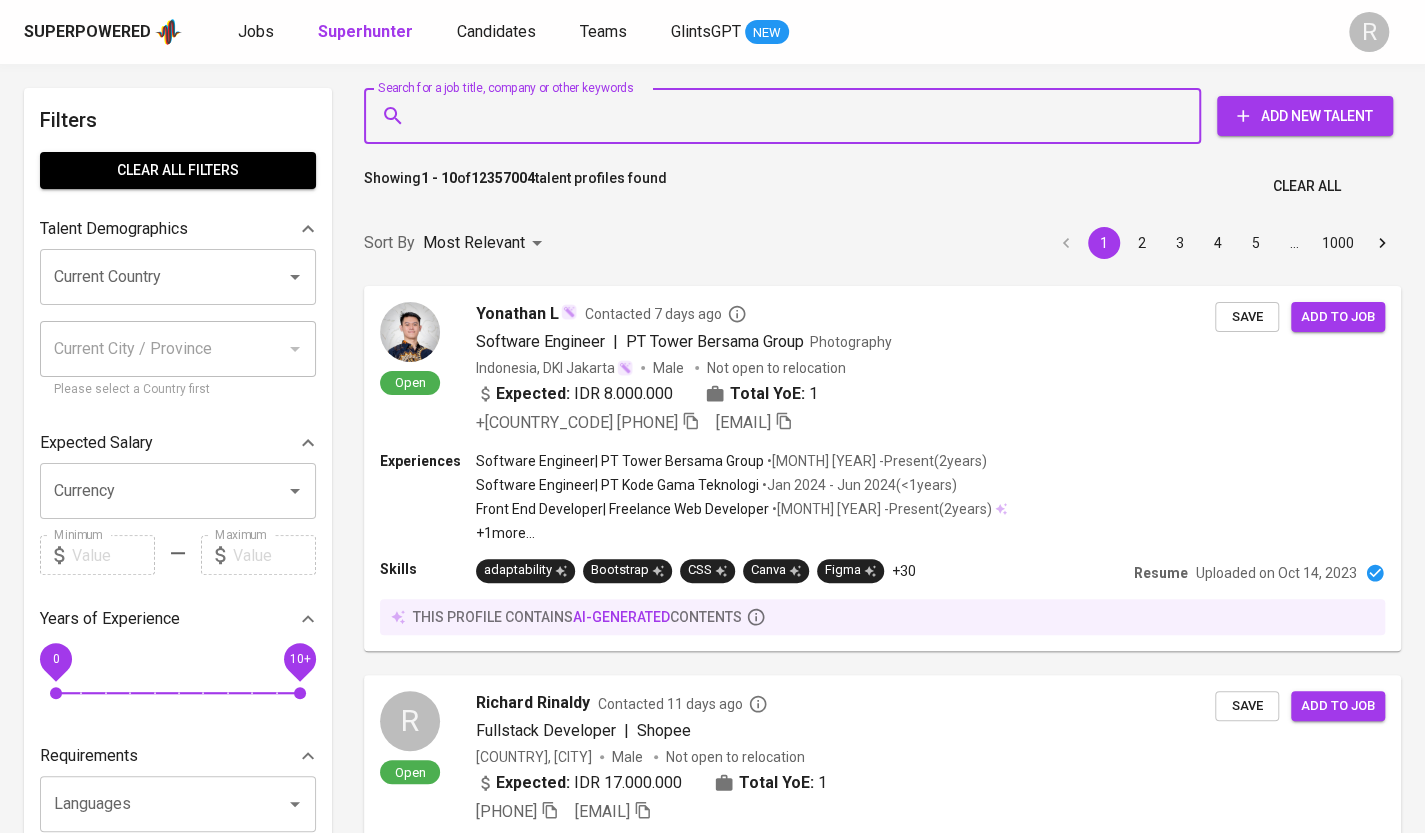 click on "Search for a job title, company or other keywords" at bounding box center [787, 116] 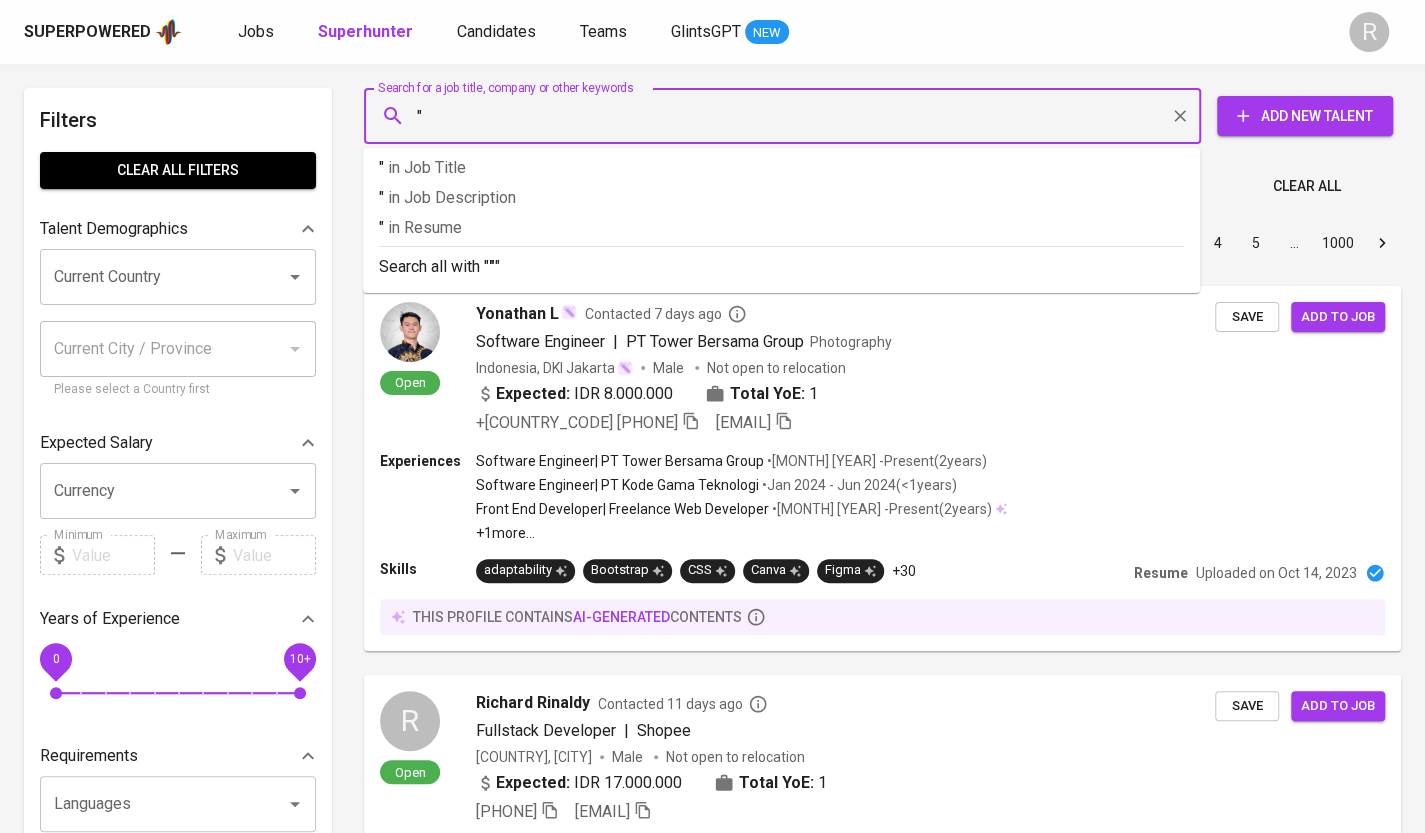paste on "PT [COMPANY]" 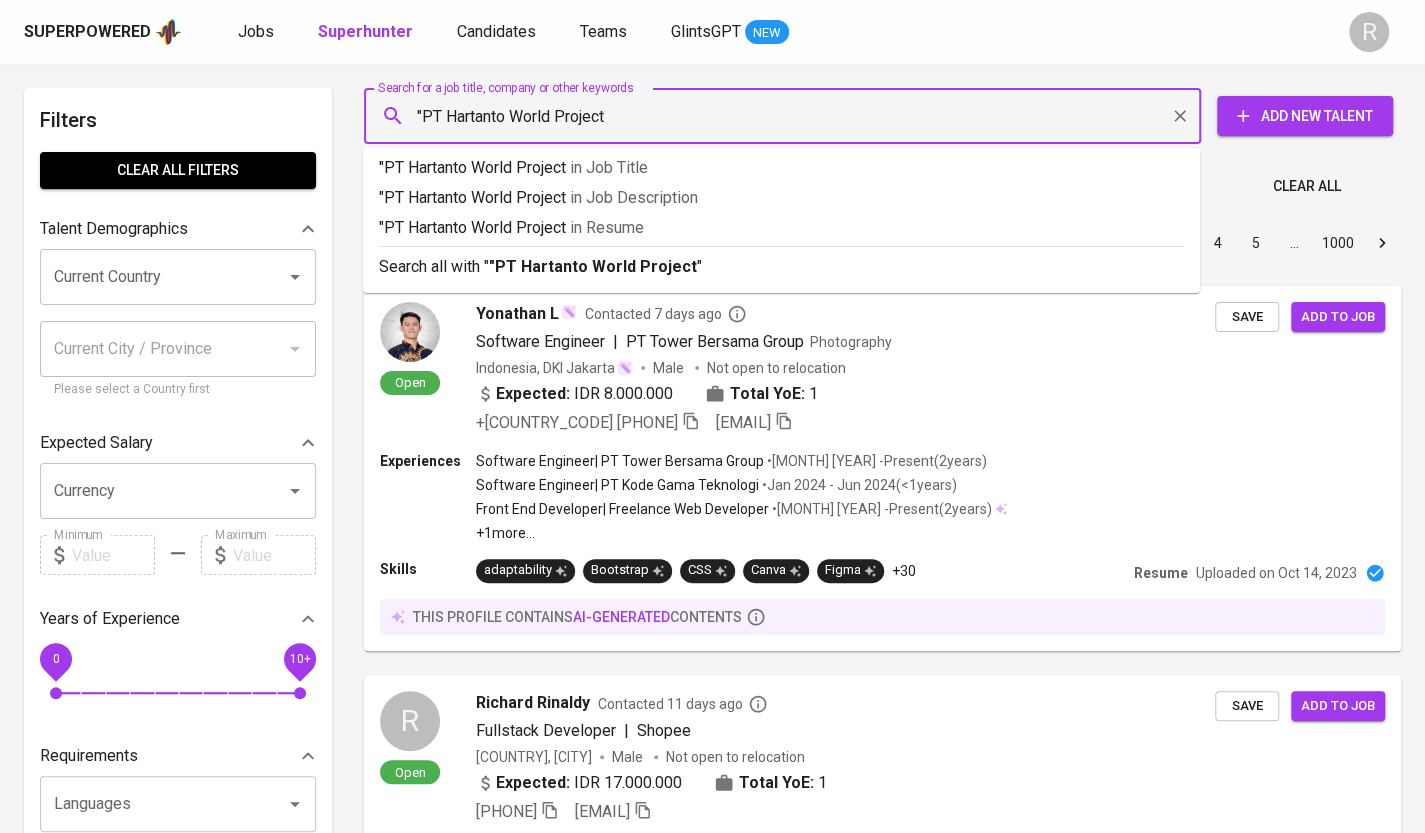 click on ""PT Hartanto World Project" at bounding box center [787, 116] 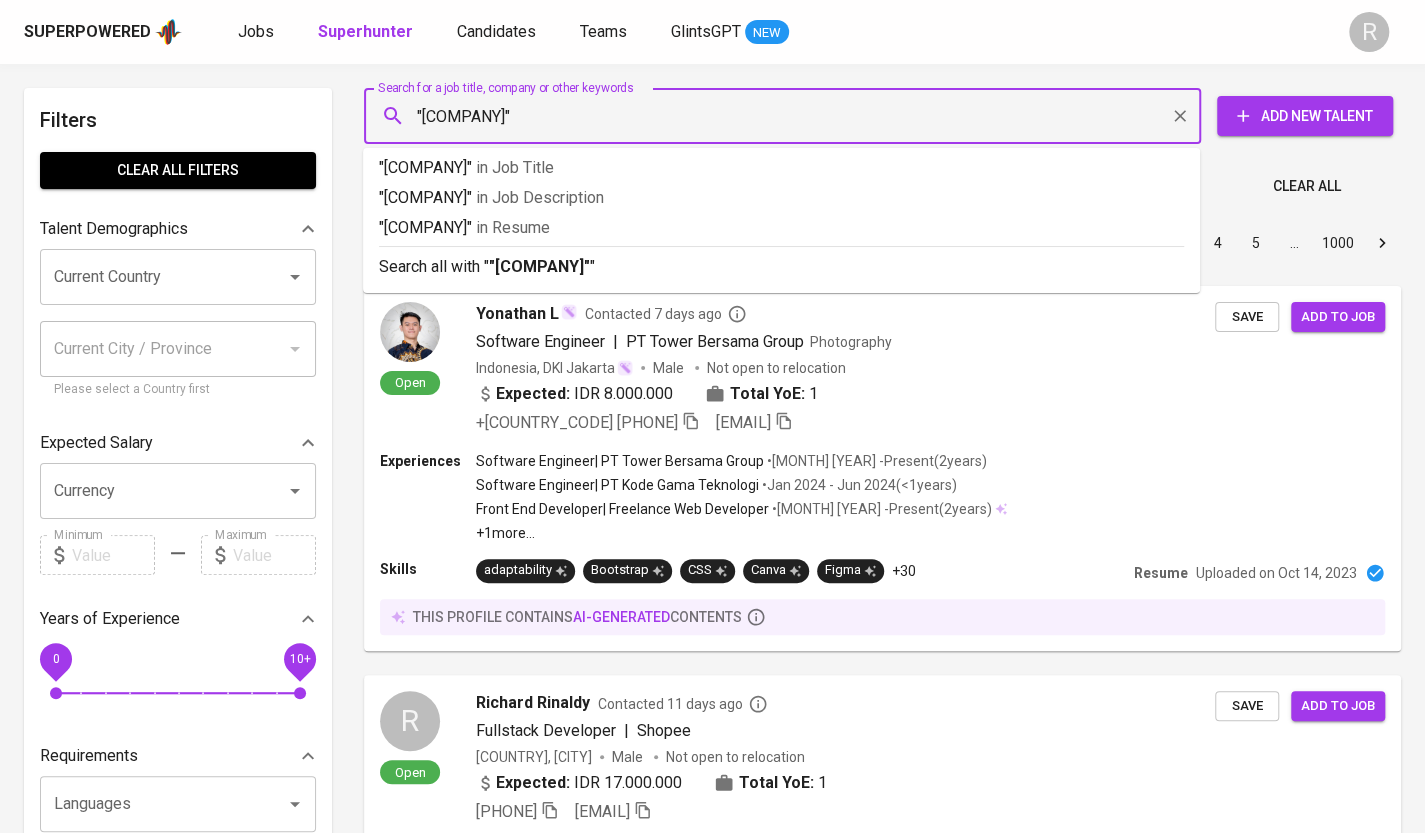 click on ""[COMPANY]"" at bounding box center [787, 116] 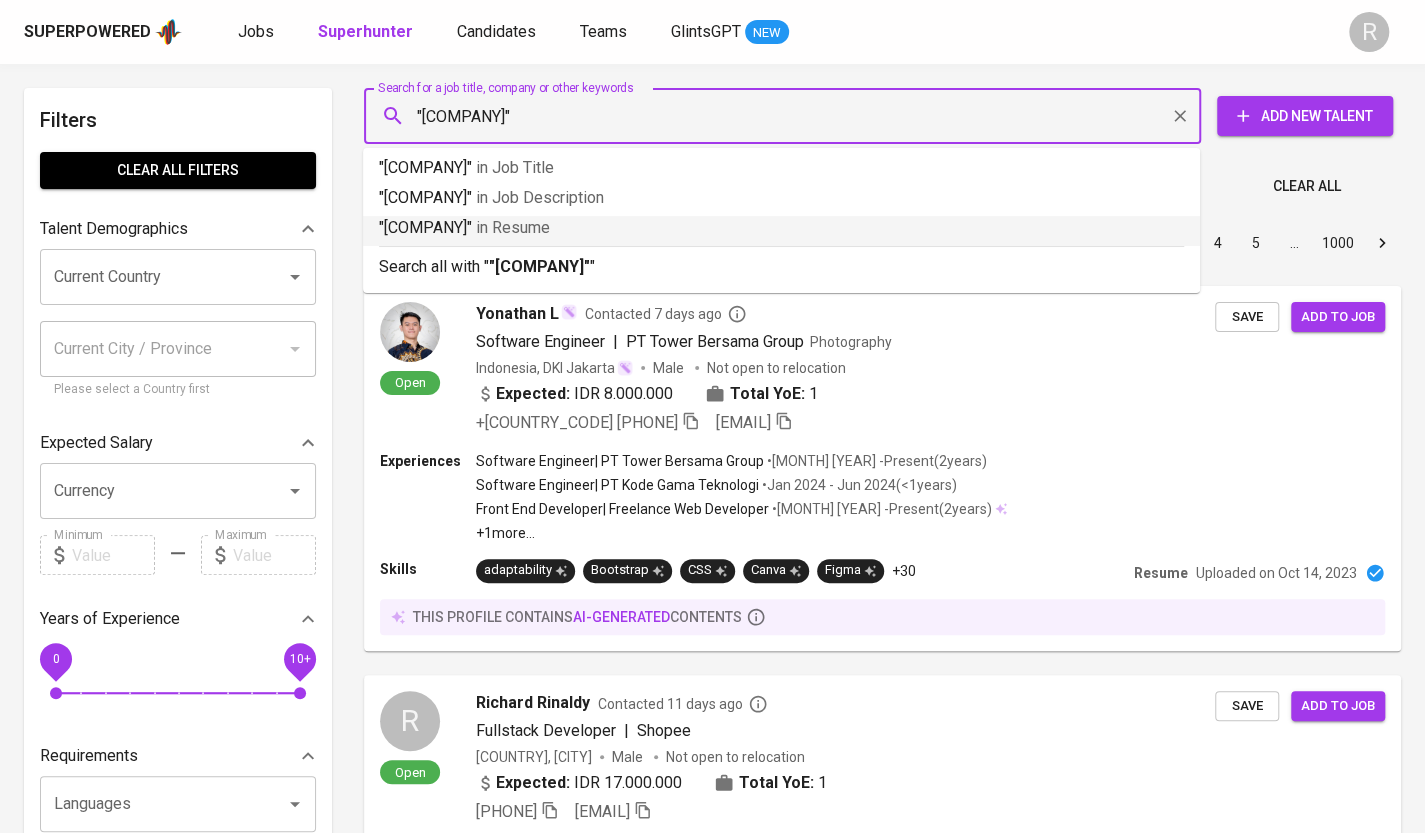 click on ""Hartanto World Project"   in   Resume" at bounding box center (781, 228) 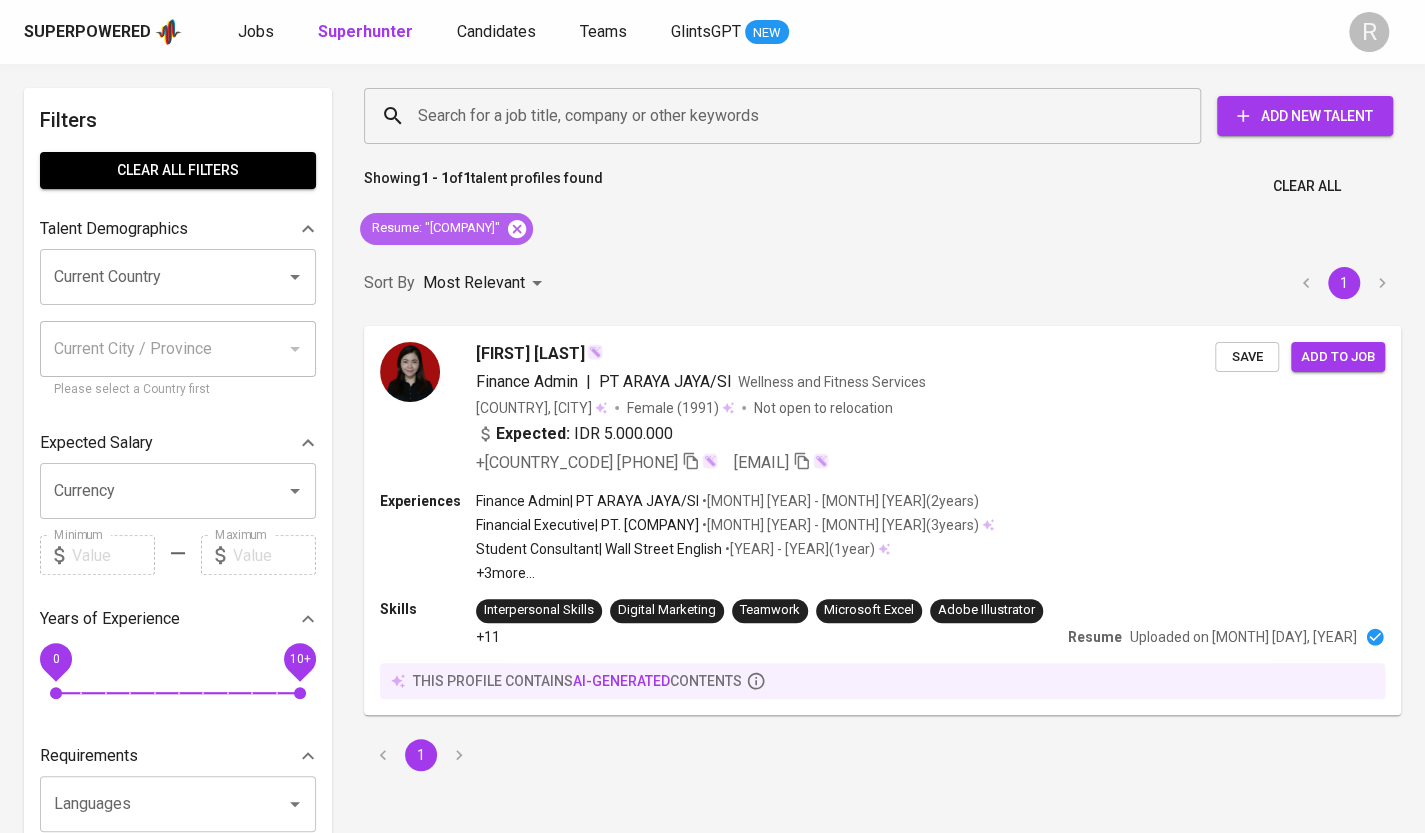 click at bounding box center [517, 228] 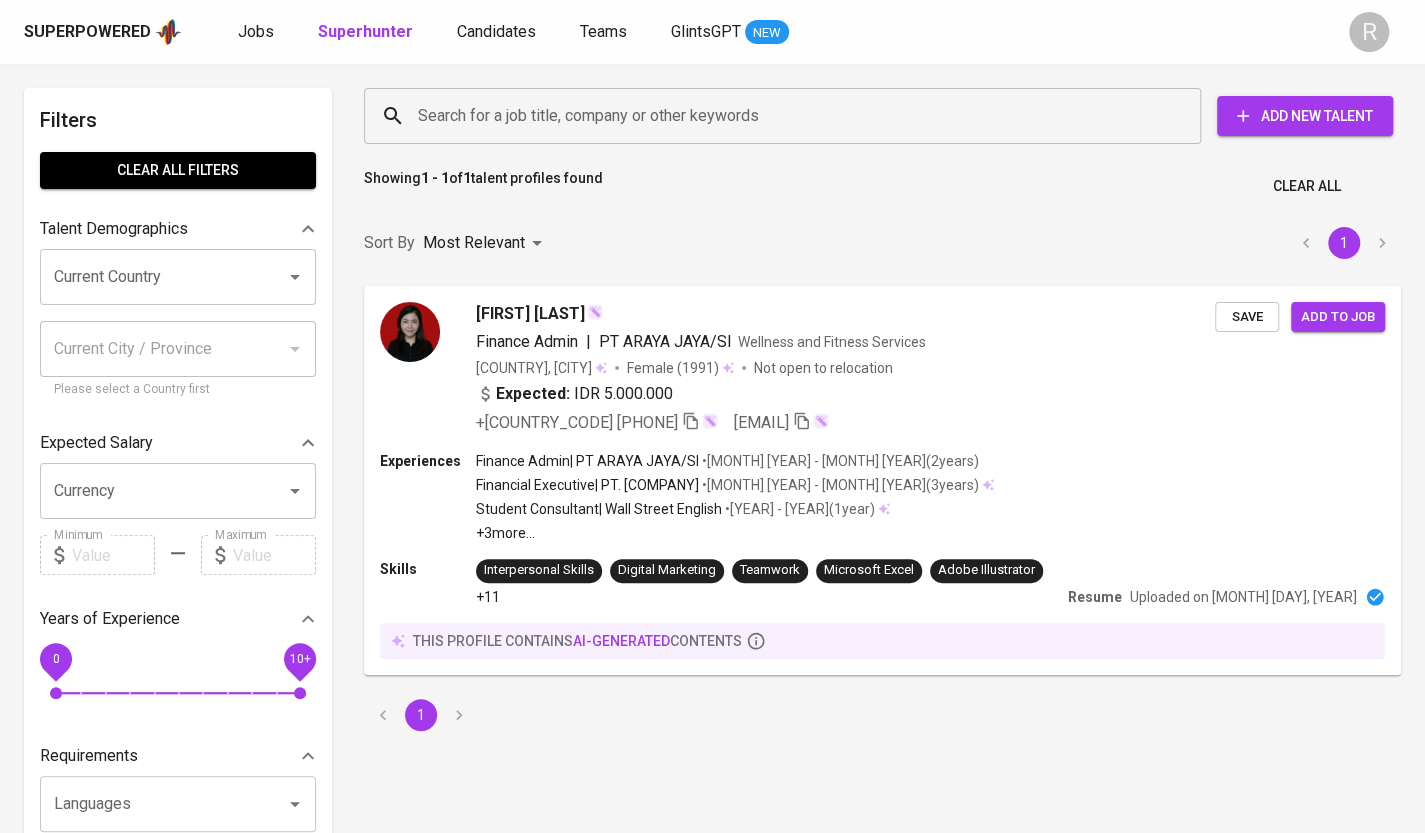 click on "Search for a job title, company or other keywords" at bounding box center [787, 116] 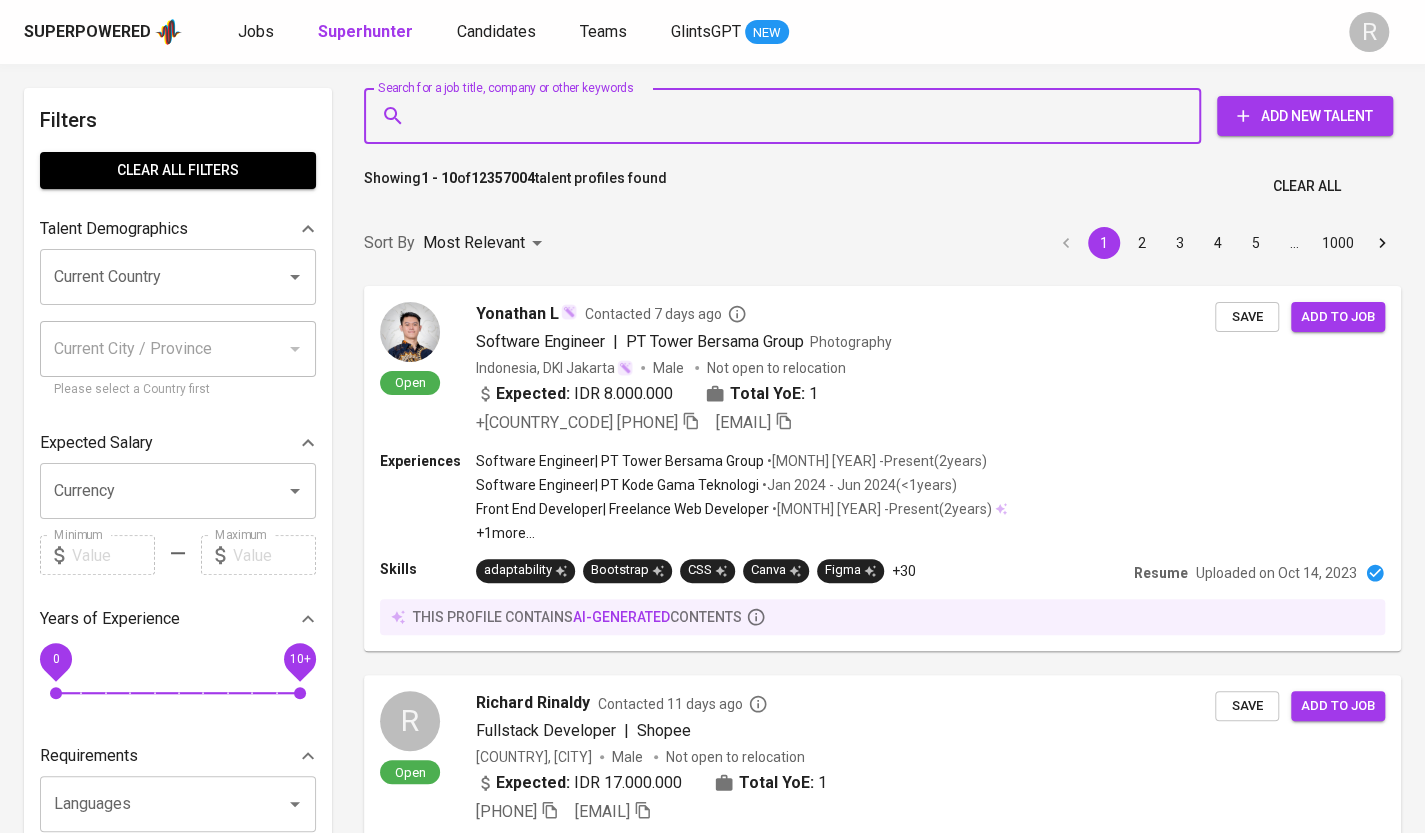 click on "Search for a job title, company or other keywords" at bounding box center [787, 116] 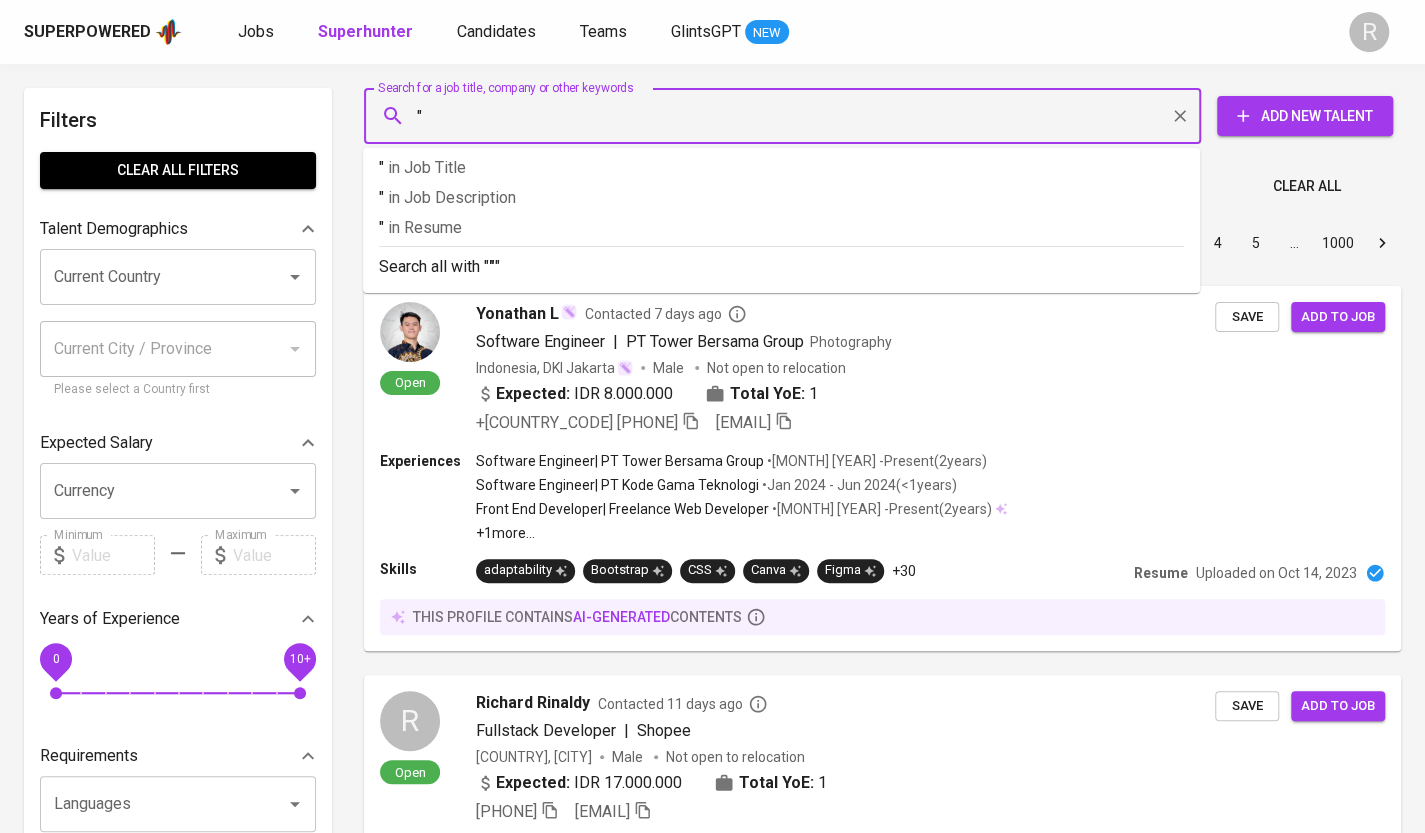 paste on "kamaji studio" 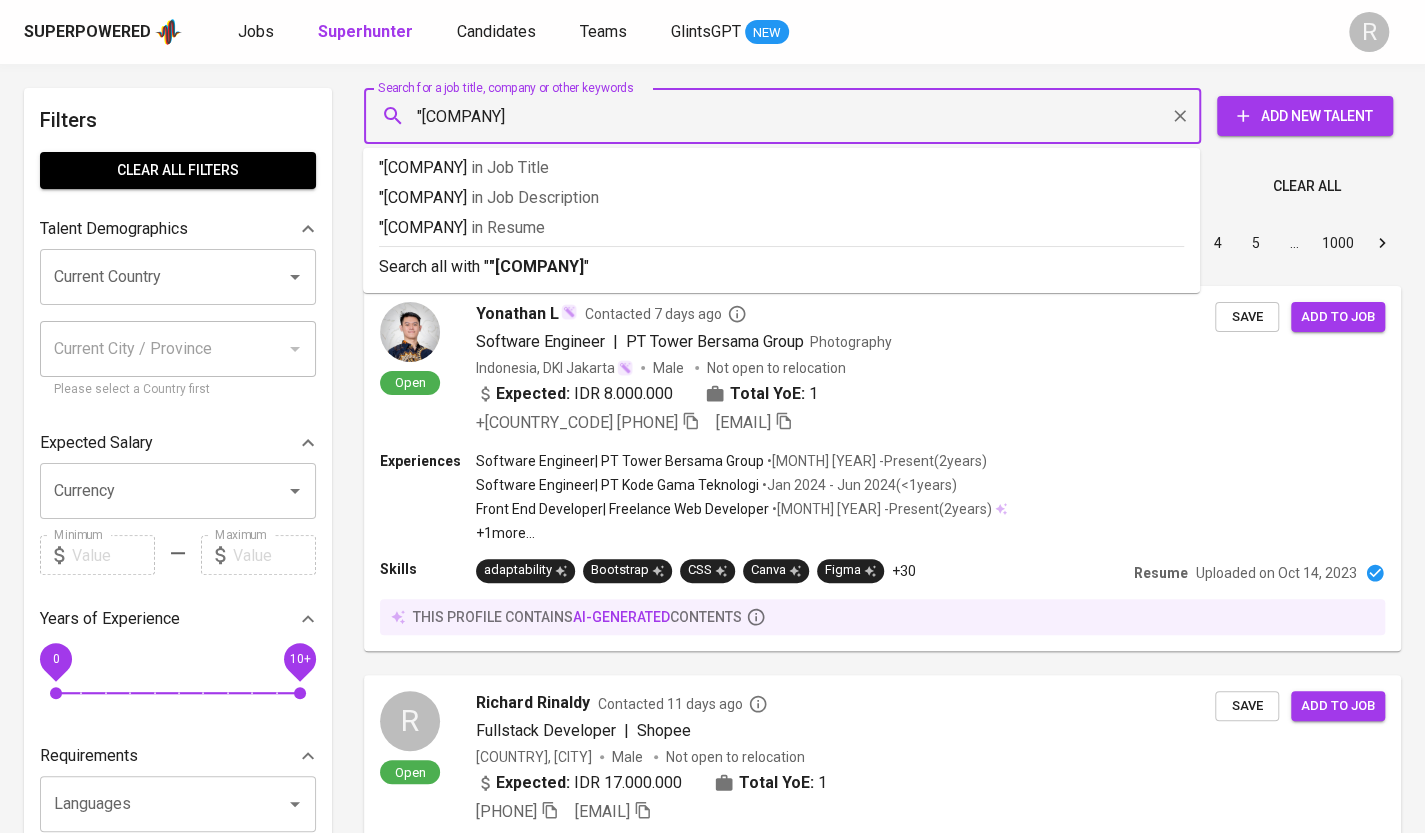 type on ""kamaji studio"" 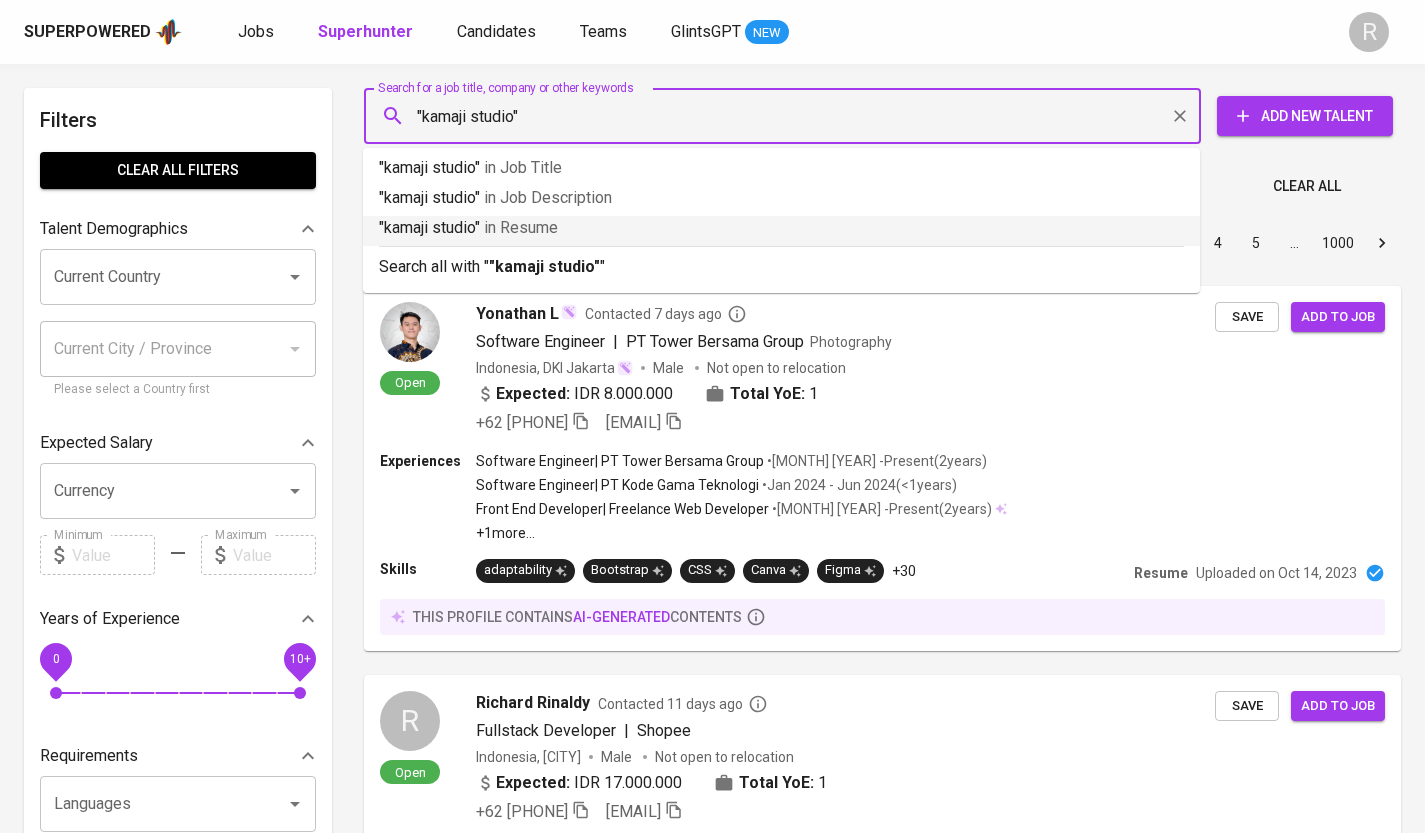 scroll, scrollTop: 0, scrollLeft: 0, axis: both 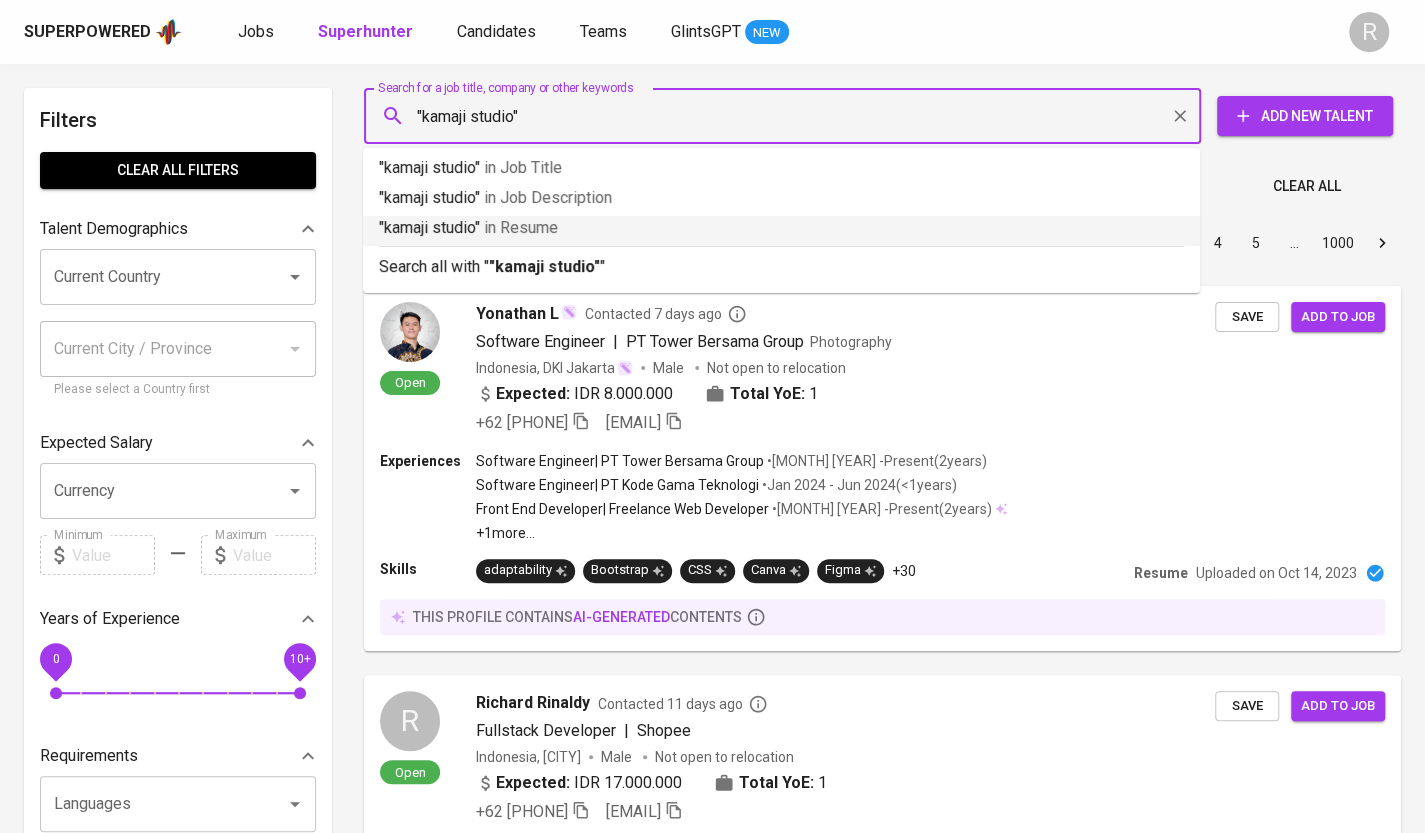 click on "in   Resume" at bounding box center [521, 227] 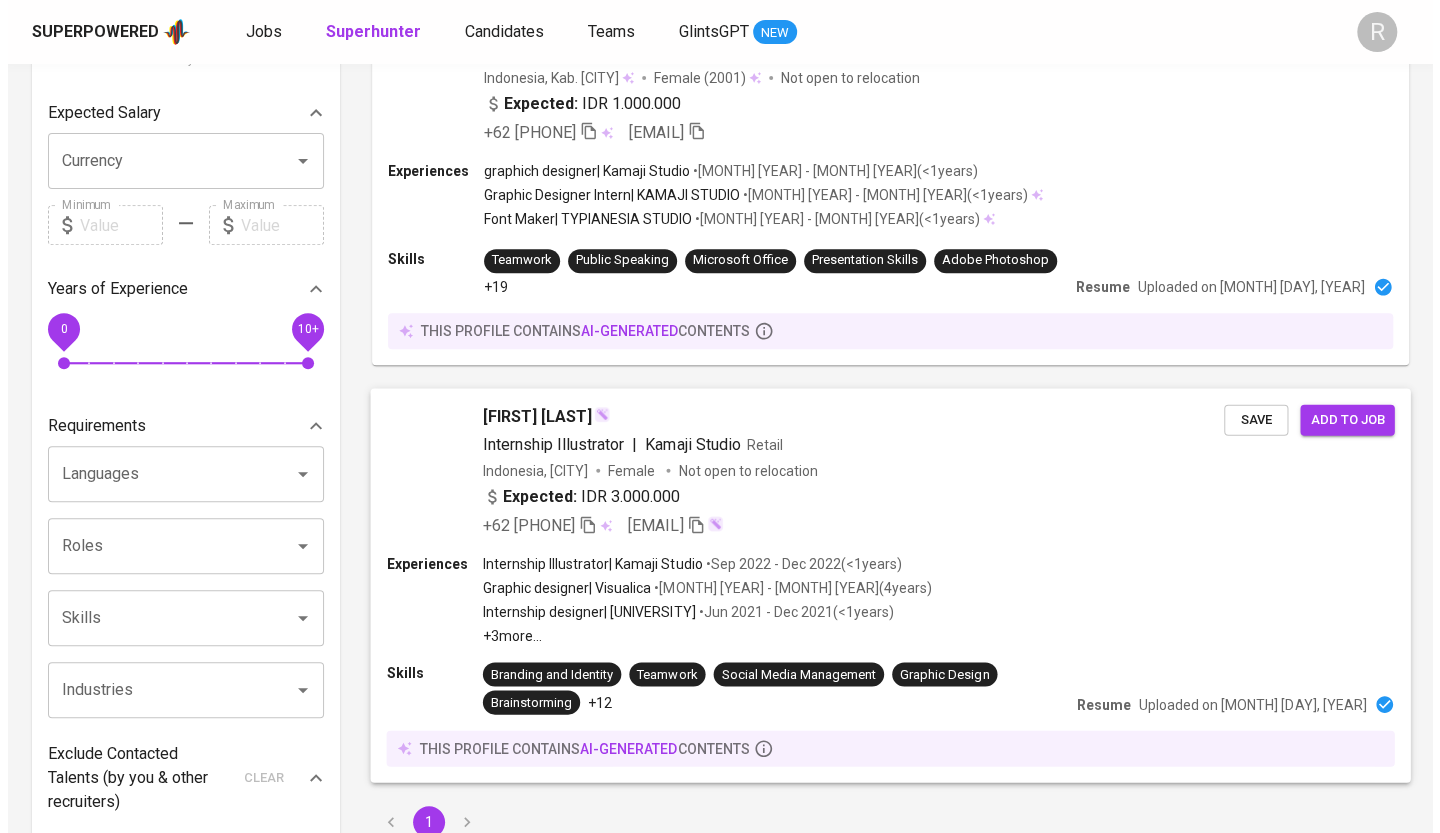 scroll, scrollTop: 300, scrollLeft: 0, axis: vertical 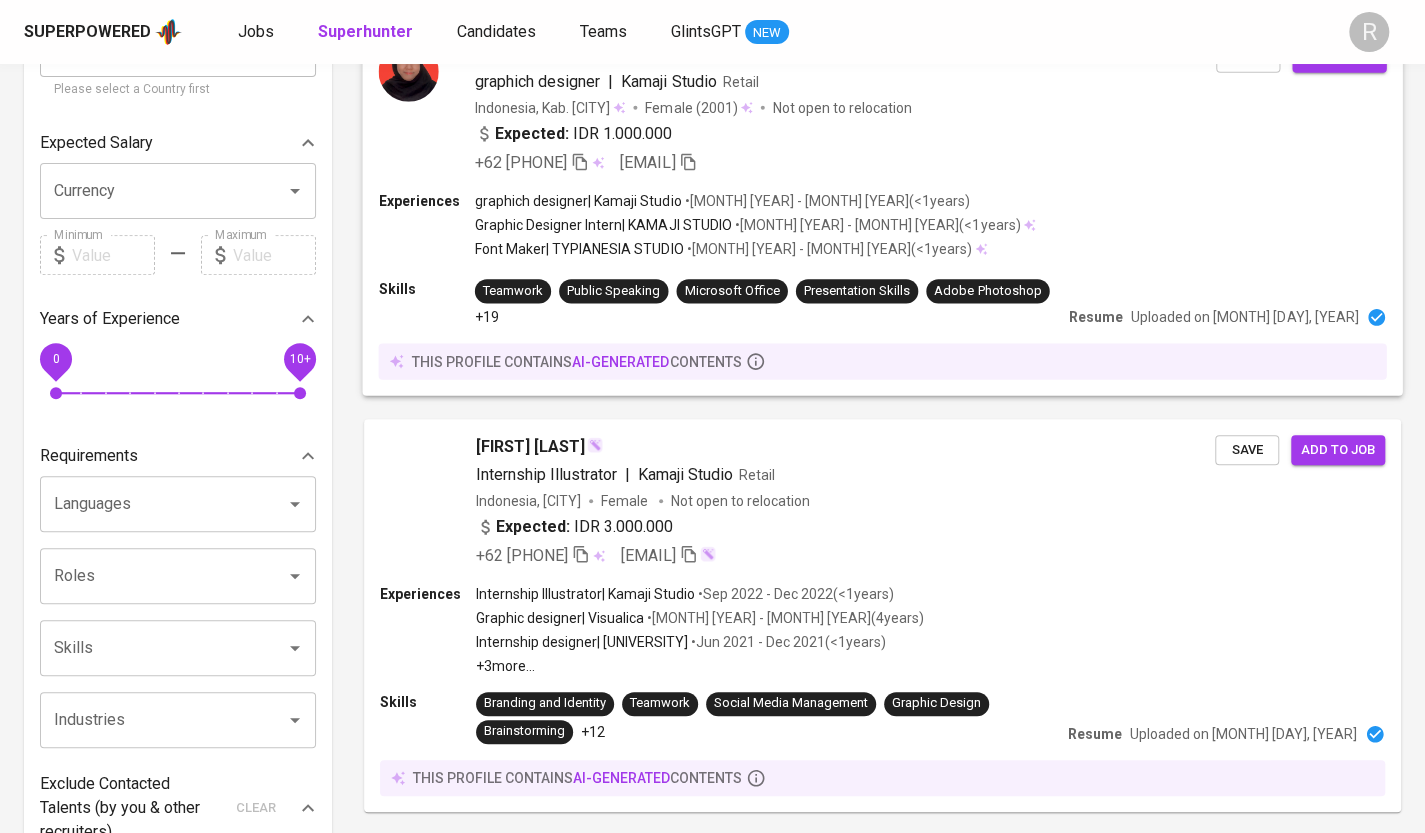 click on "• [MONTH] [YEAR] - [MONTH] [YEAR] (<1 years)" at bounding box center [876, 225] 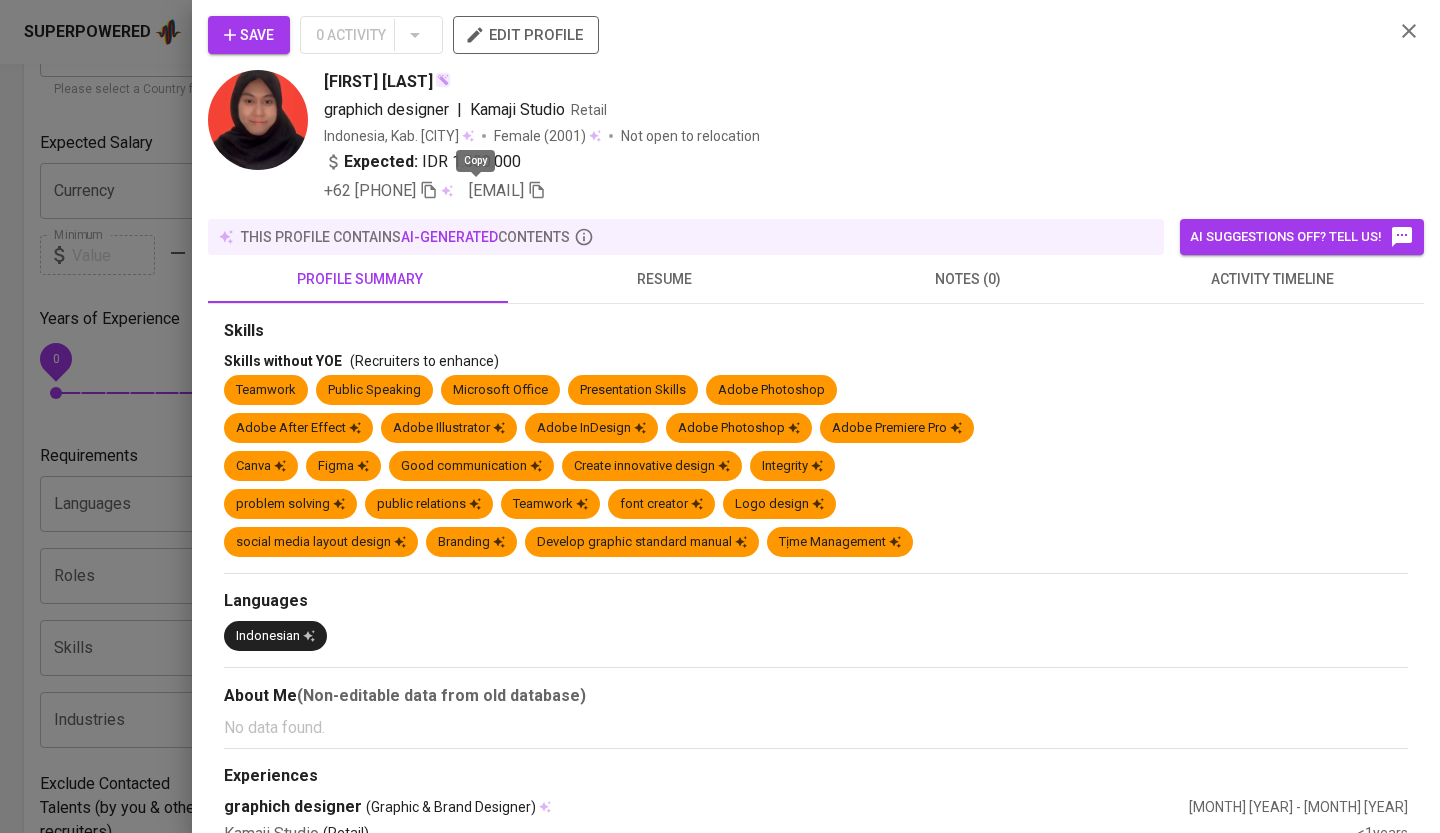 click at bounding box center [429, 190] 